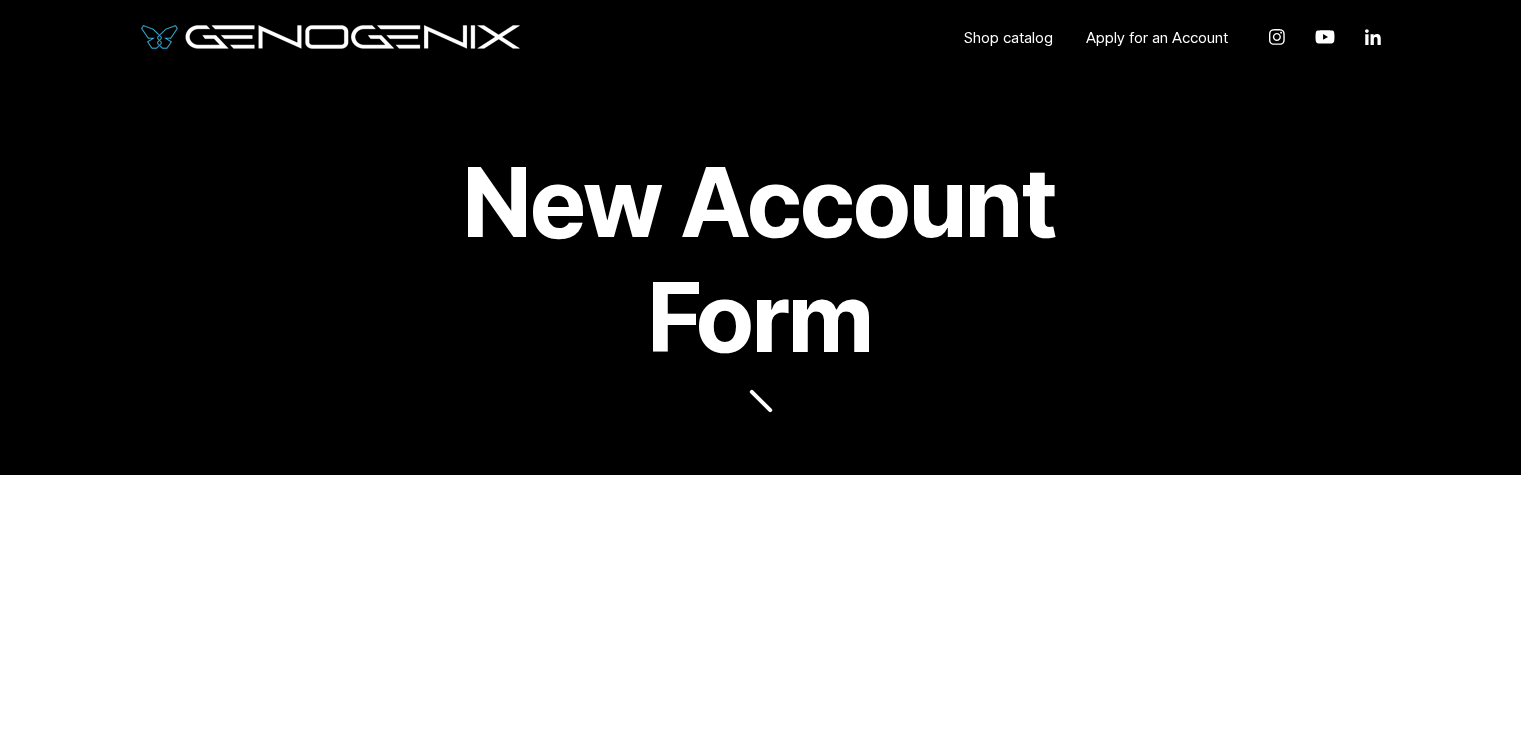 scroll, scrollTop: 300, scrollLeft: 0, axis: vertical 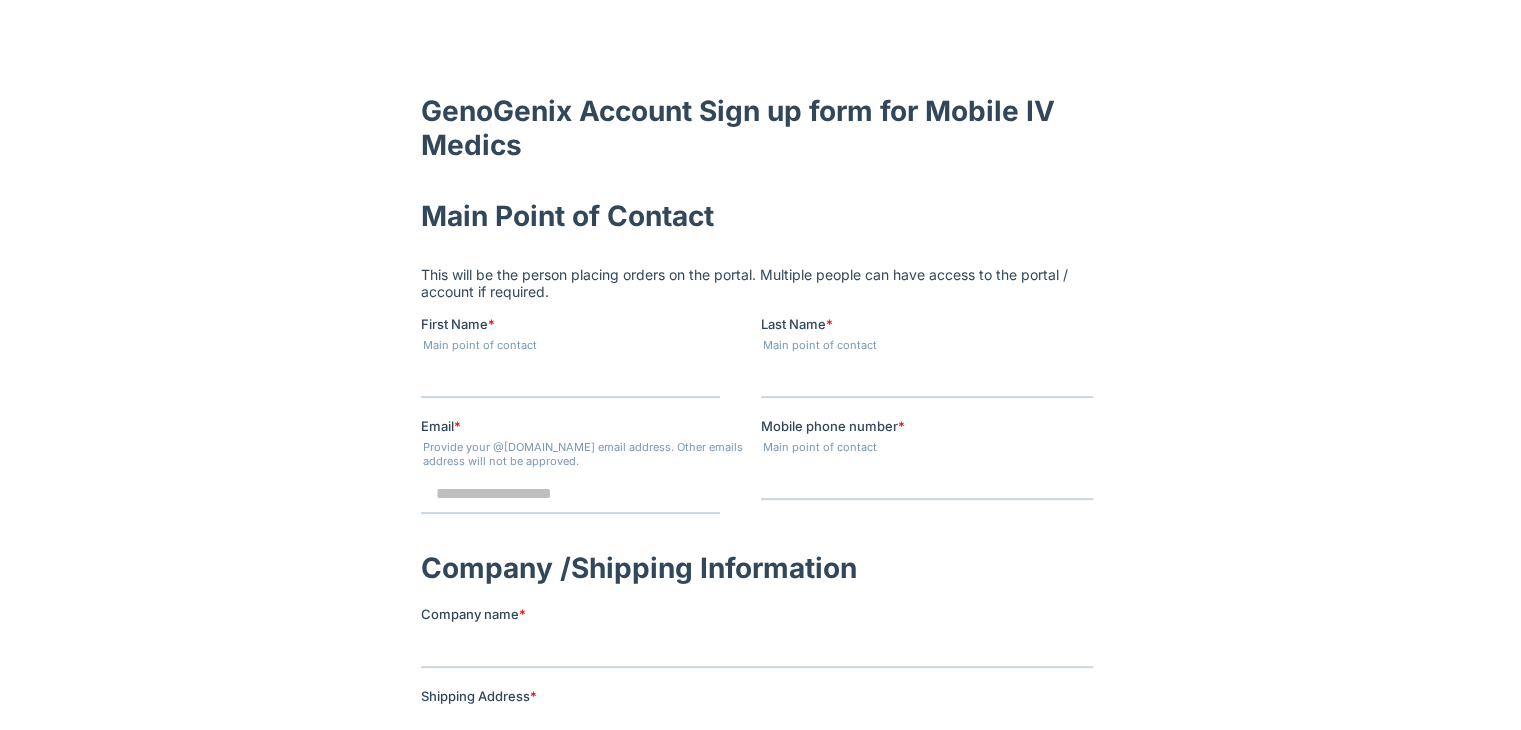 click on "First Name *" at bounding box center (569, 377) 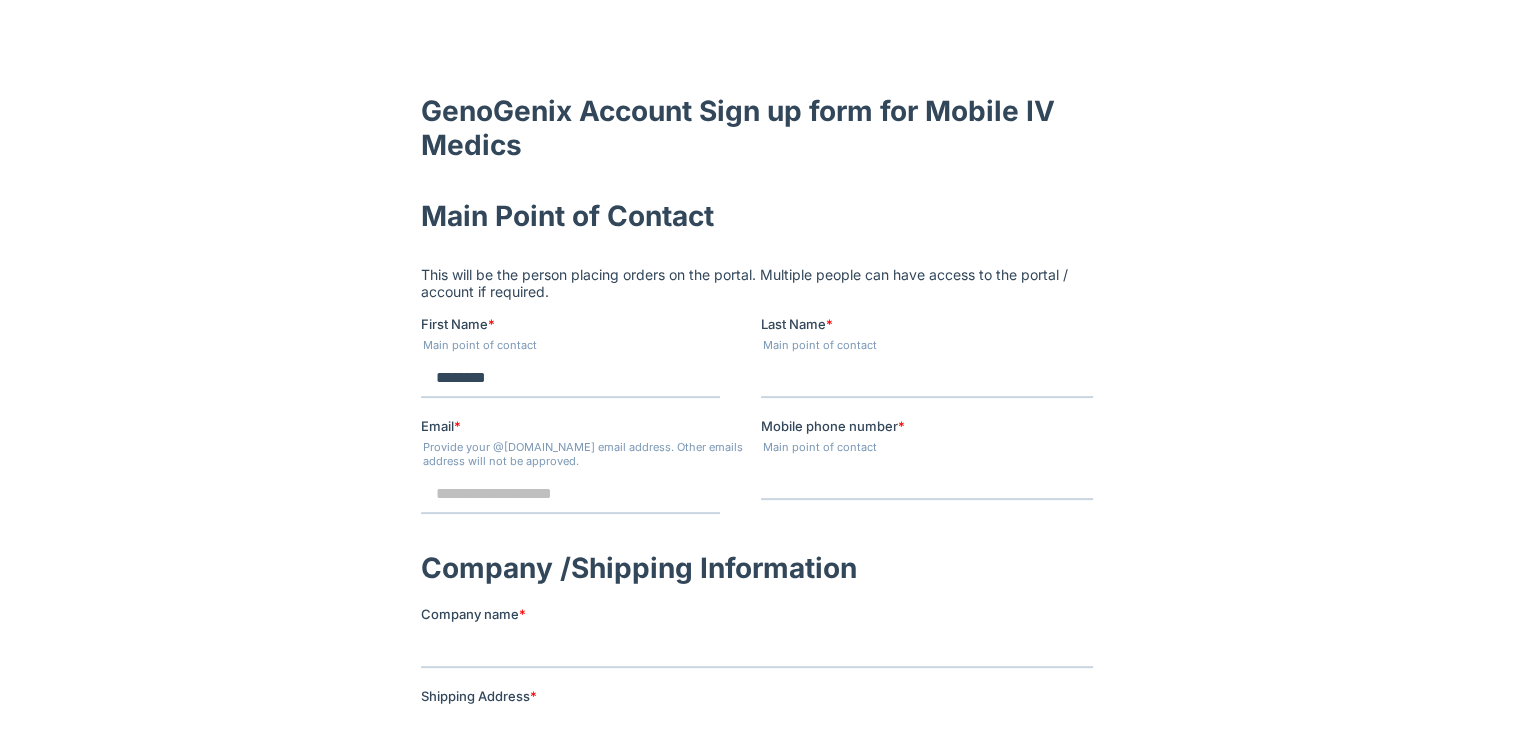 type on "******" 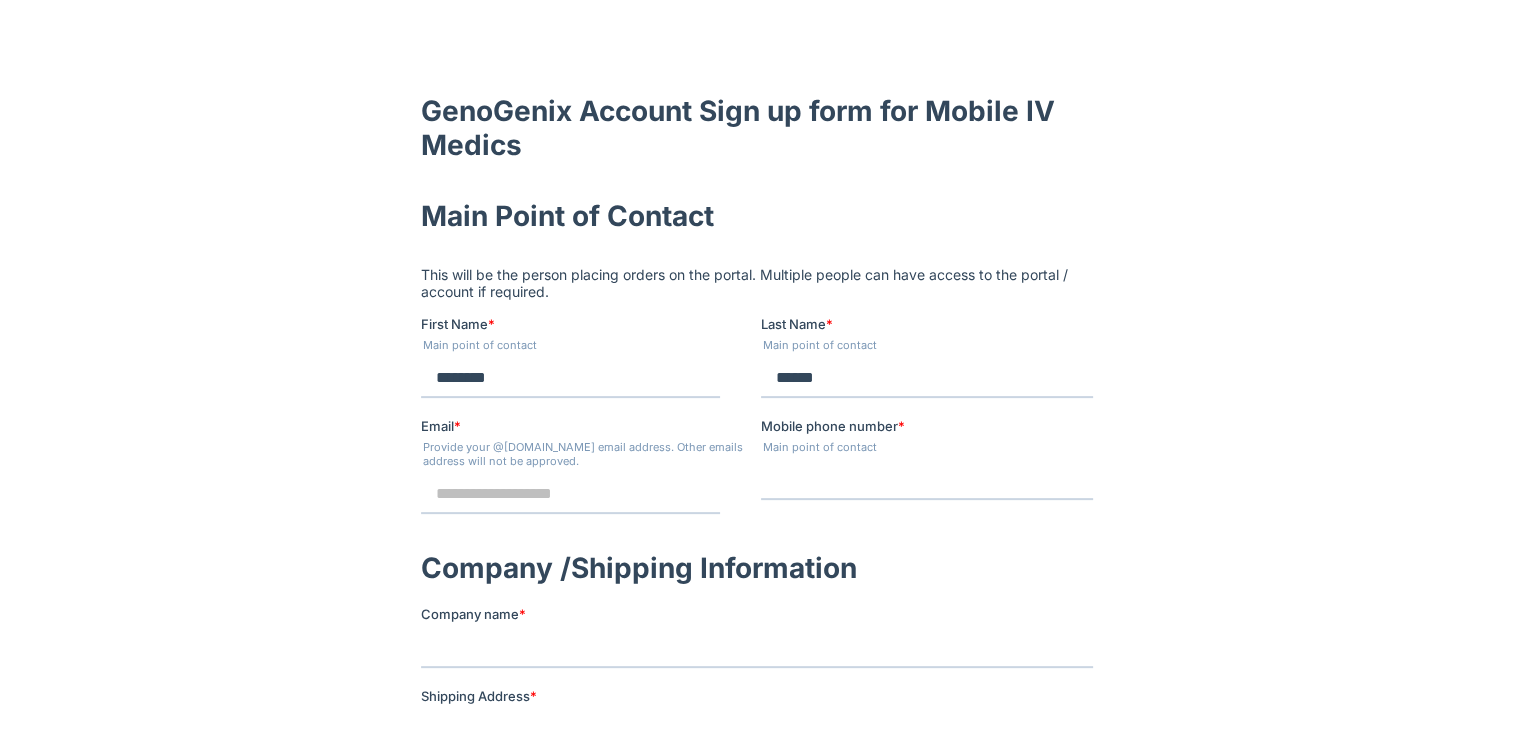type on "**********" 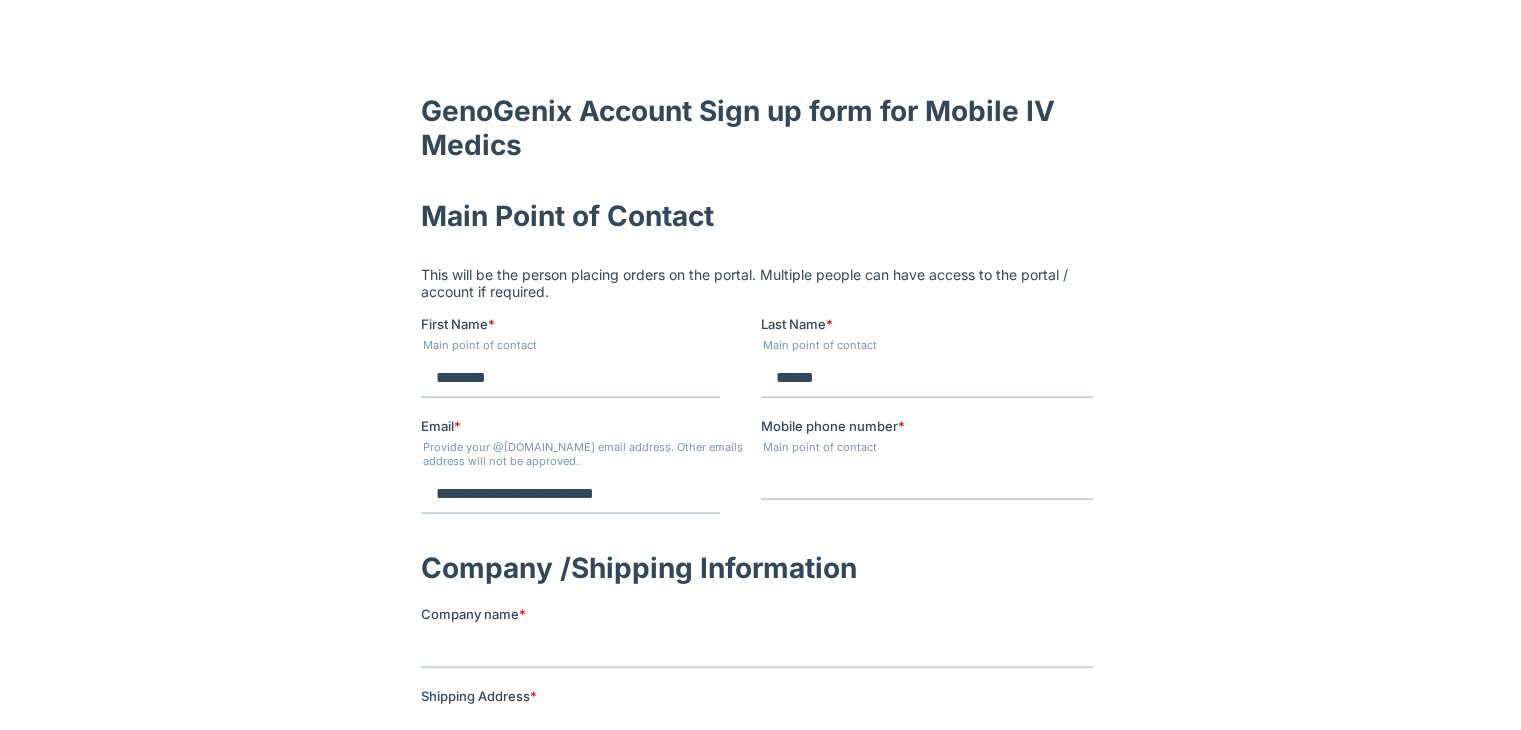 type on "**********" 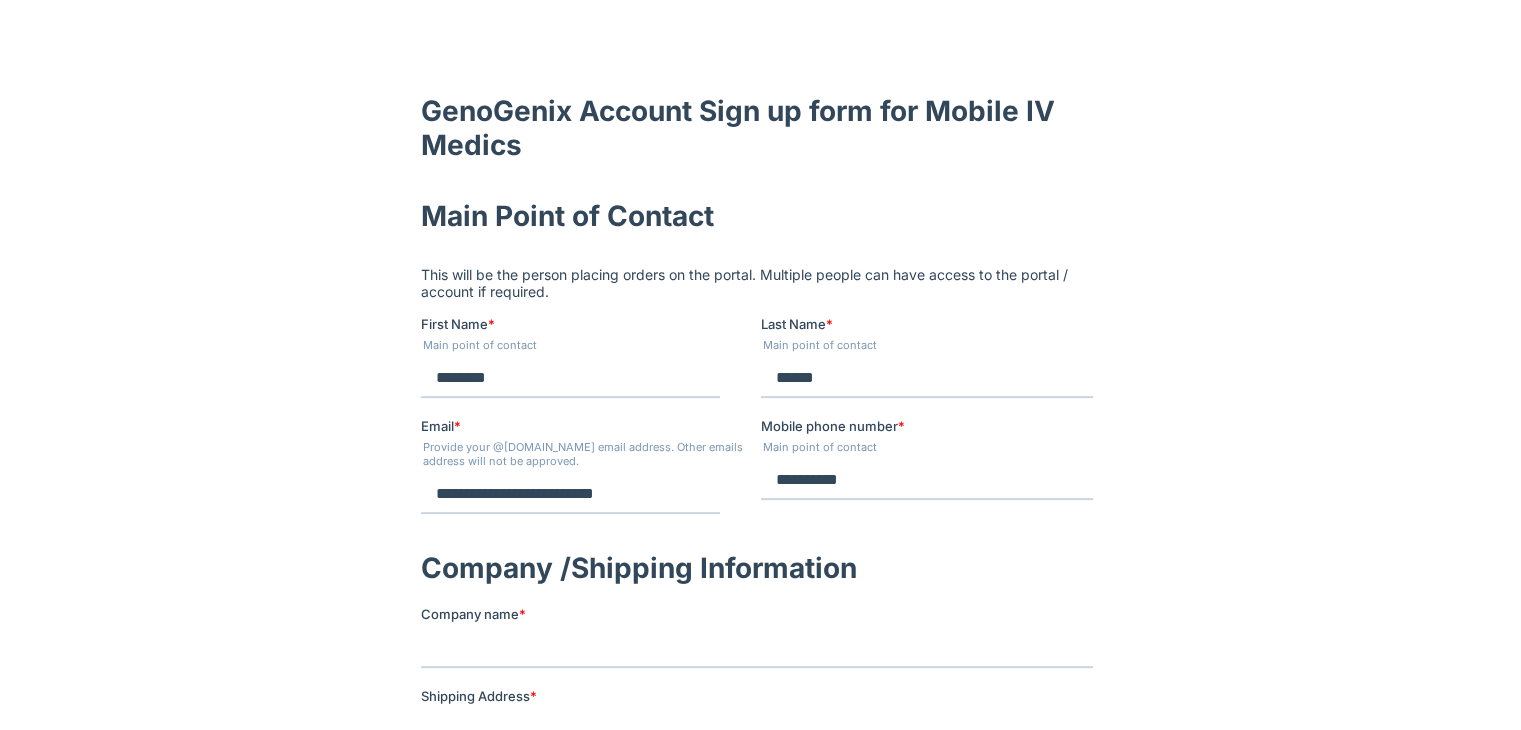 type on "**********" 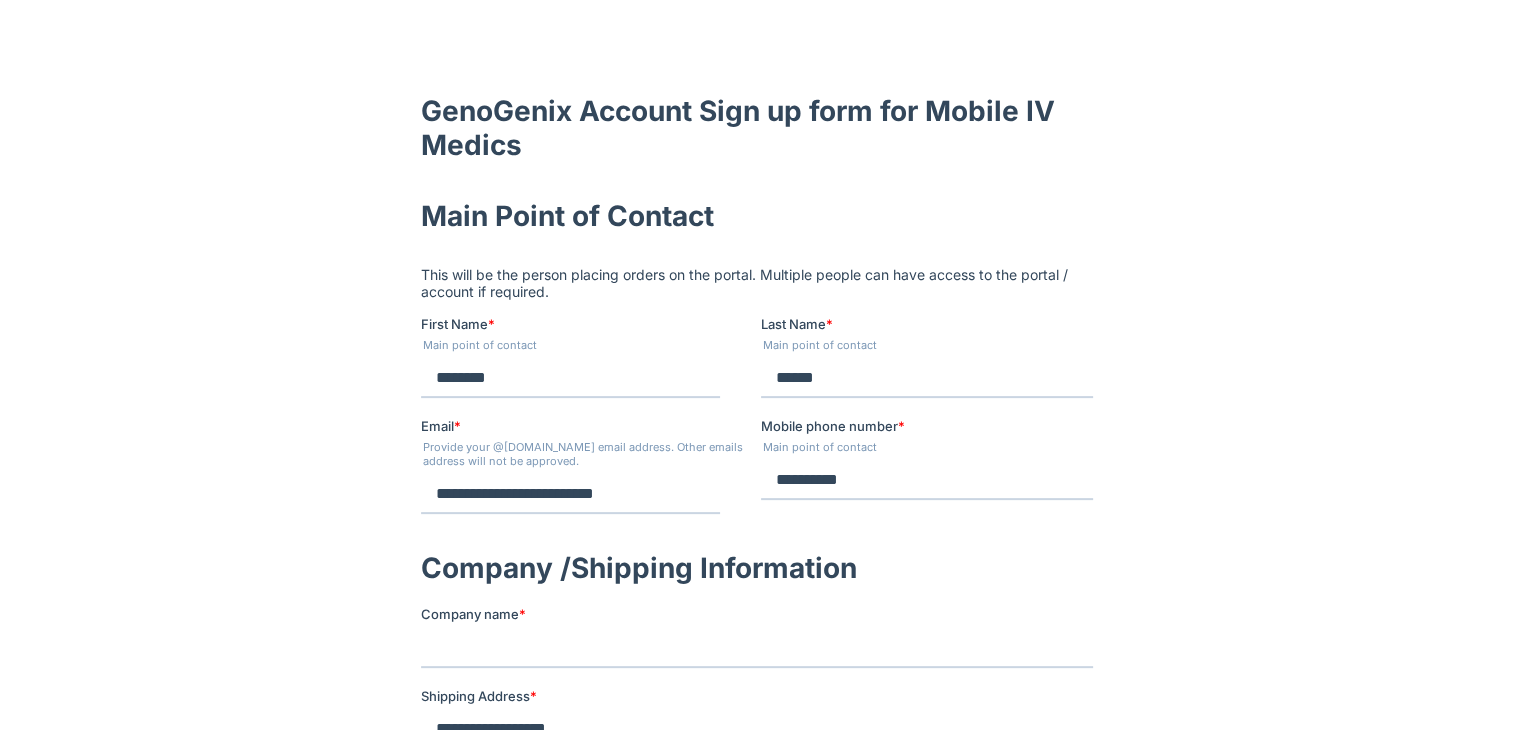 type on "*****" 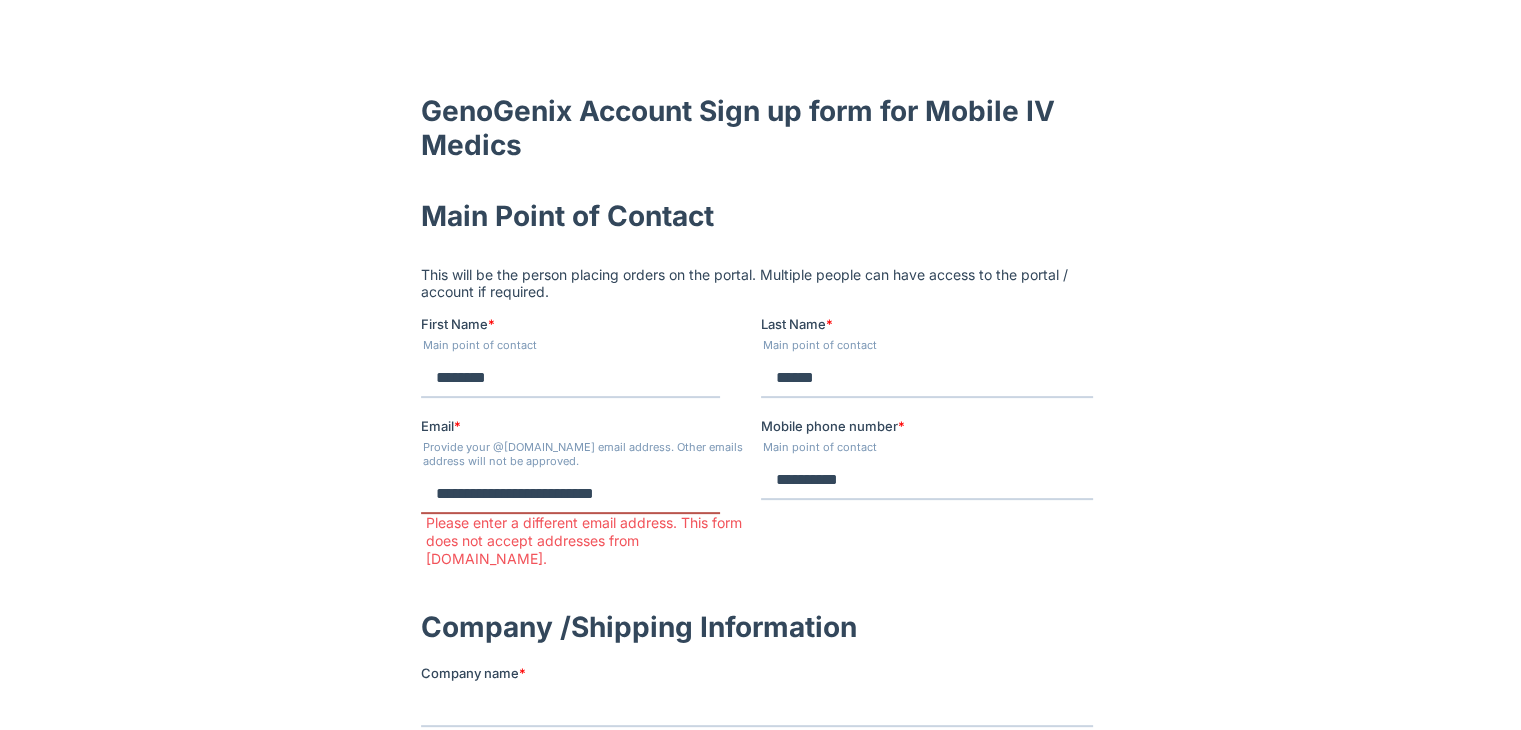 drag, startPoint x: 686, startPoint y: 492, endPoint x: 789, endPoint y: 507, distance: 104.0865 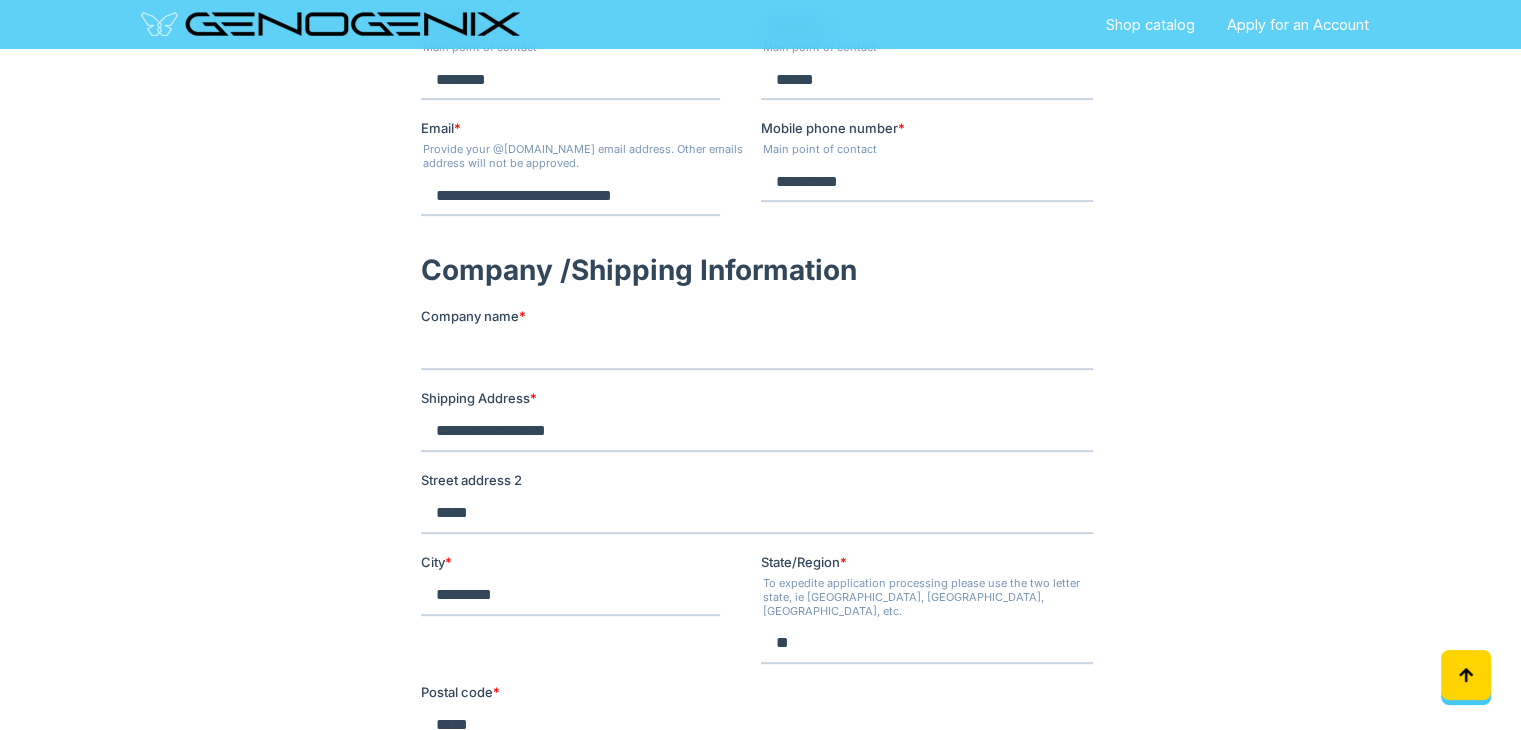 scroll, scrollTop: 800, scrollLeft: 0, axis: vertical 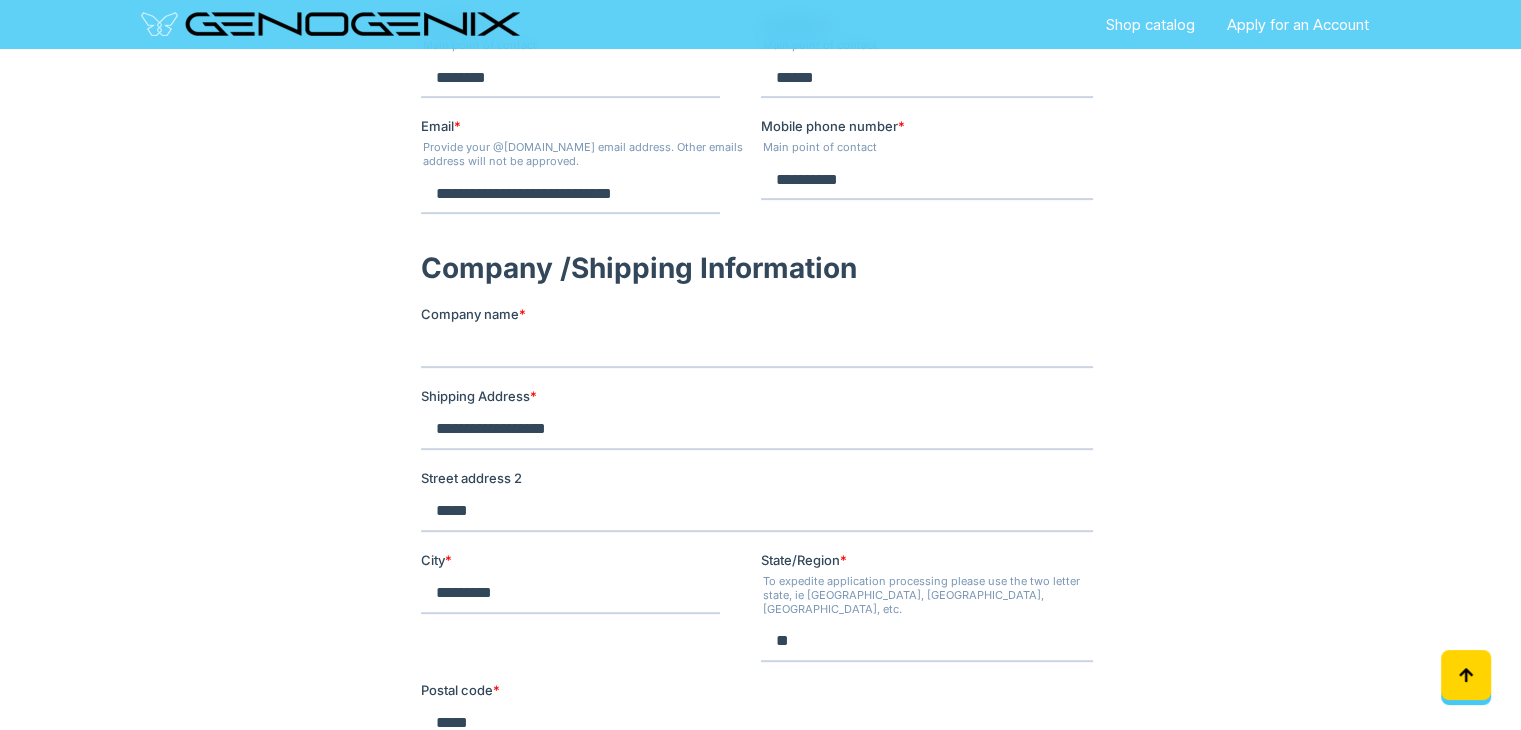 type on "**********" 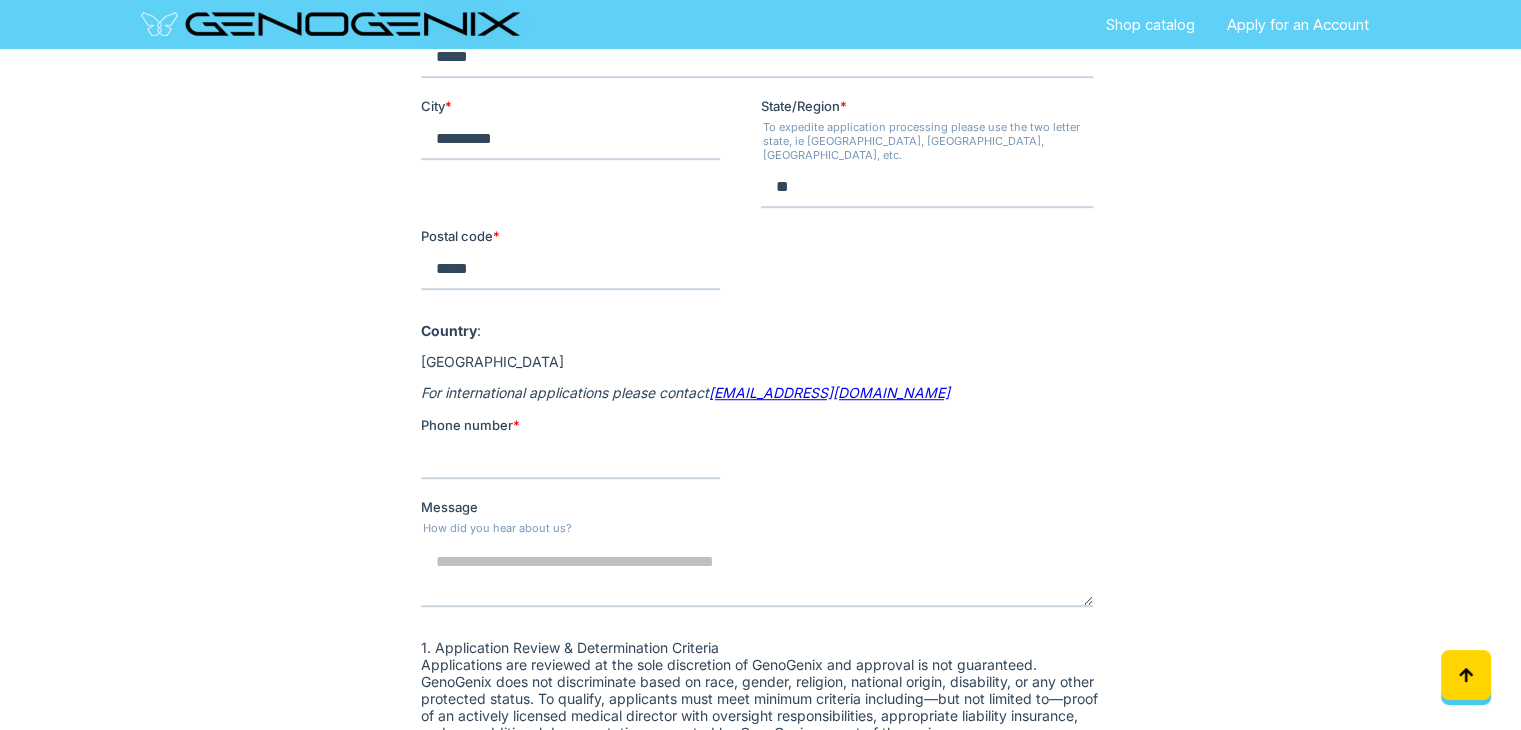 scroll, scrollTop: 1300, scrollLeft: 0, axis: vertical 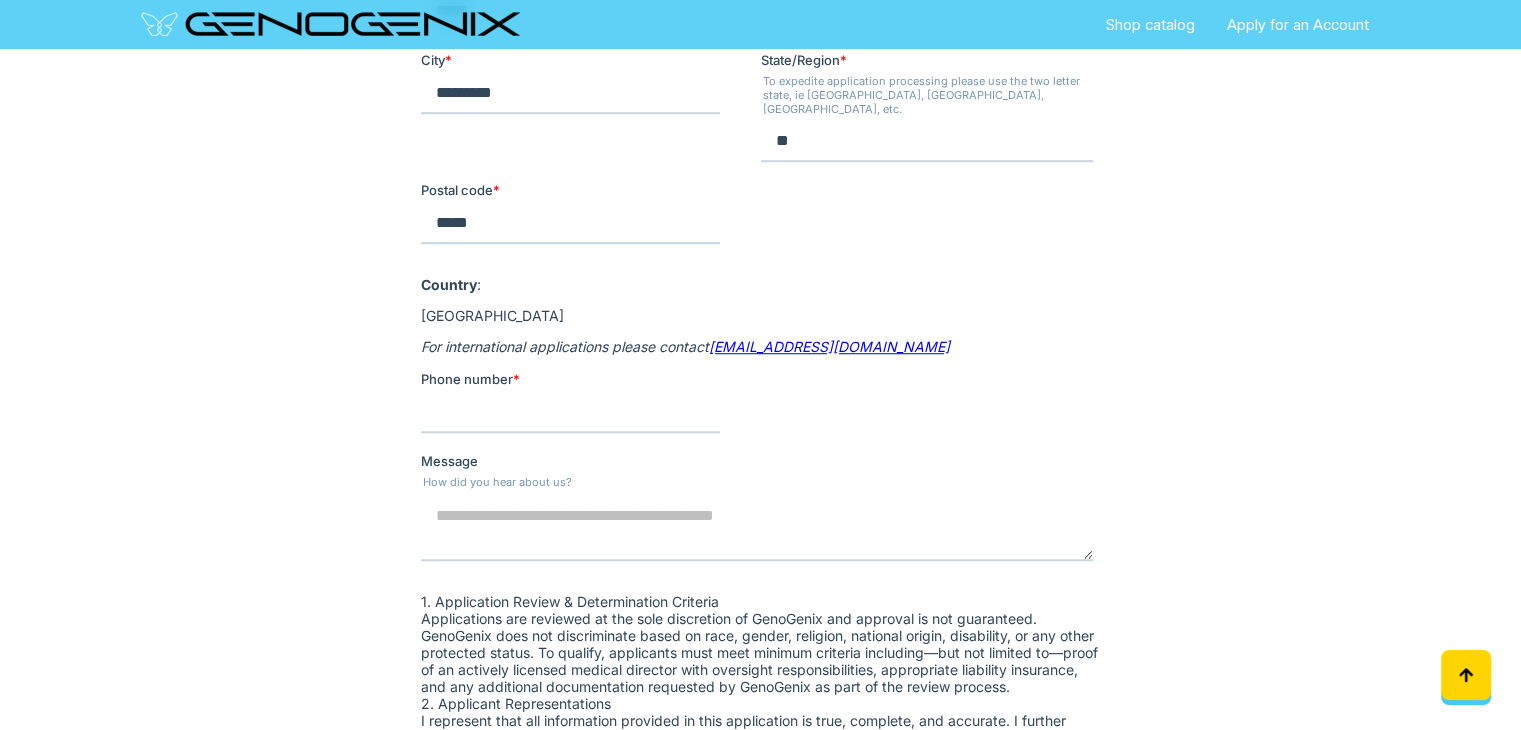 type on "**********" 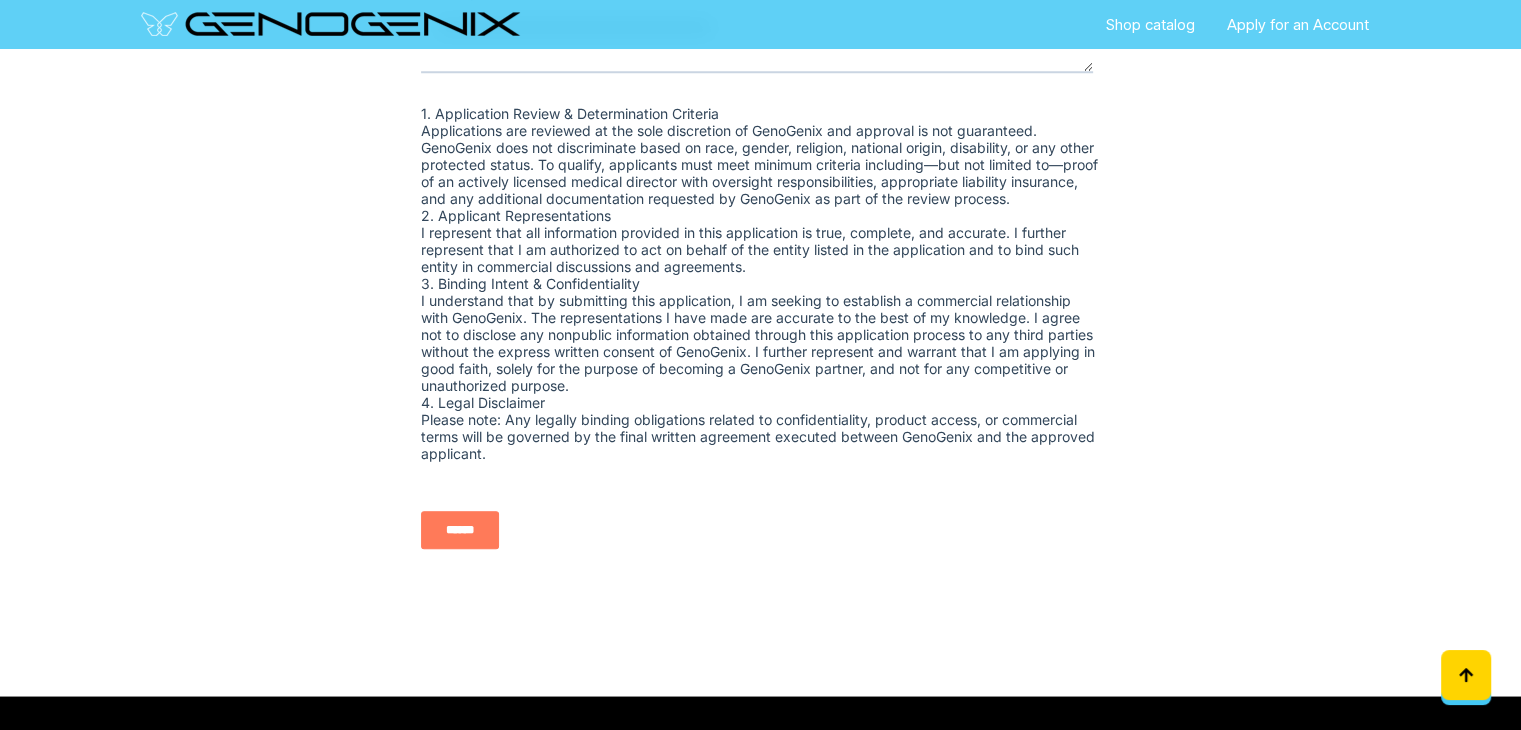 scroll, scrollTop: 1800, scrollLeft: 0, axis: vertical 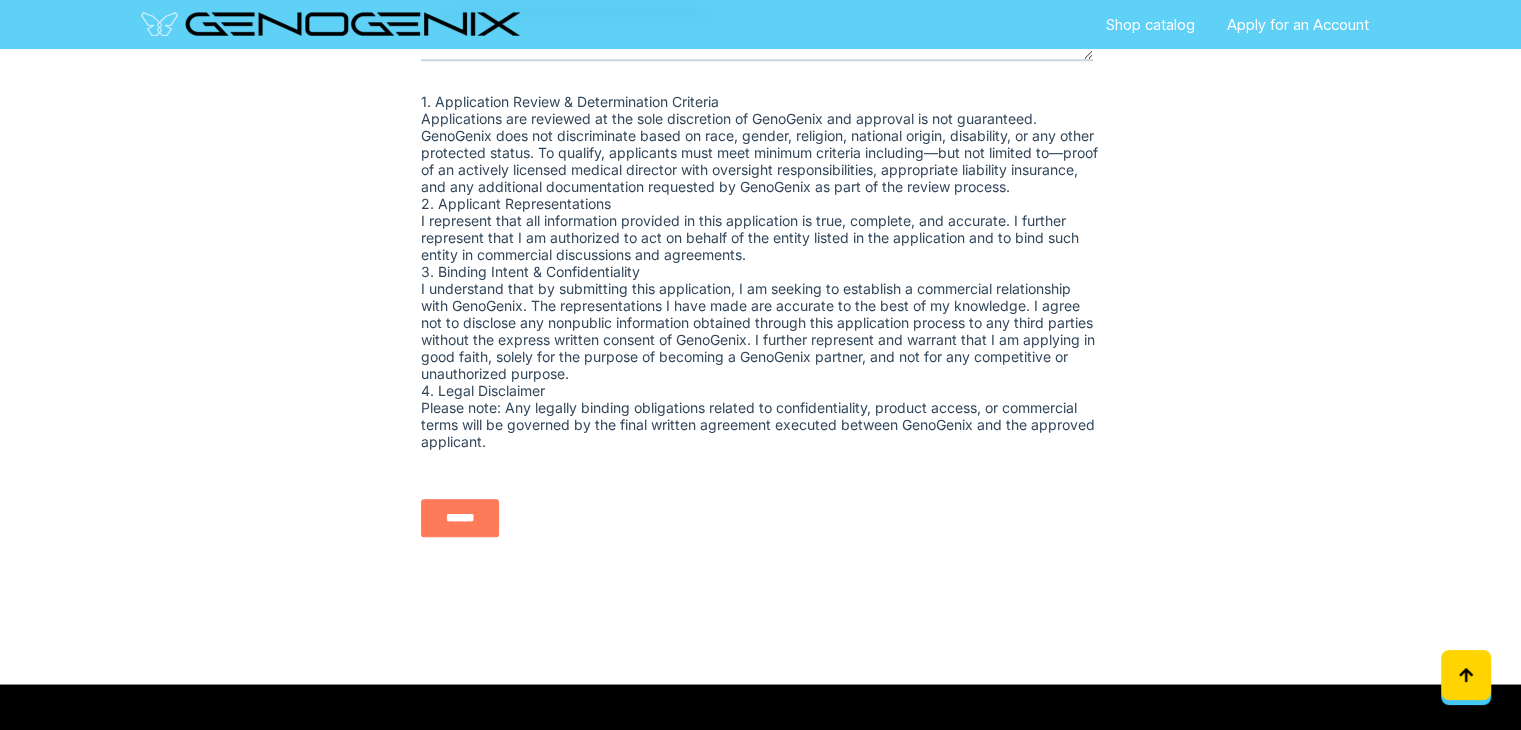 click on "******" at bounding box center [459, 518] 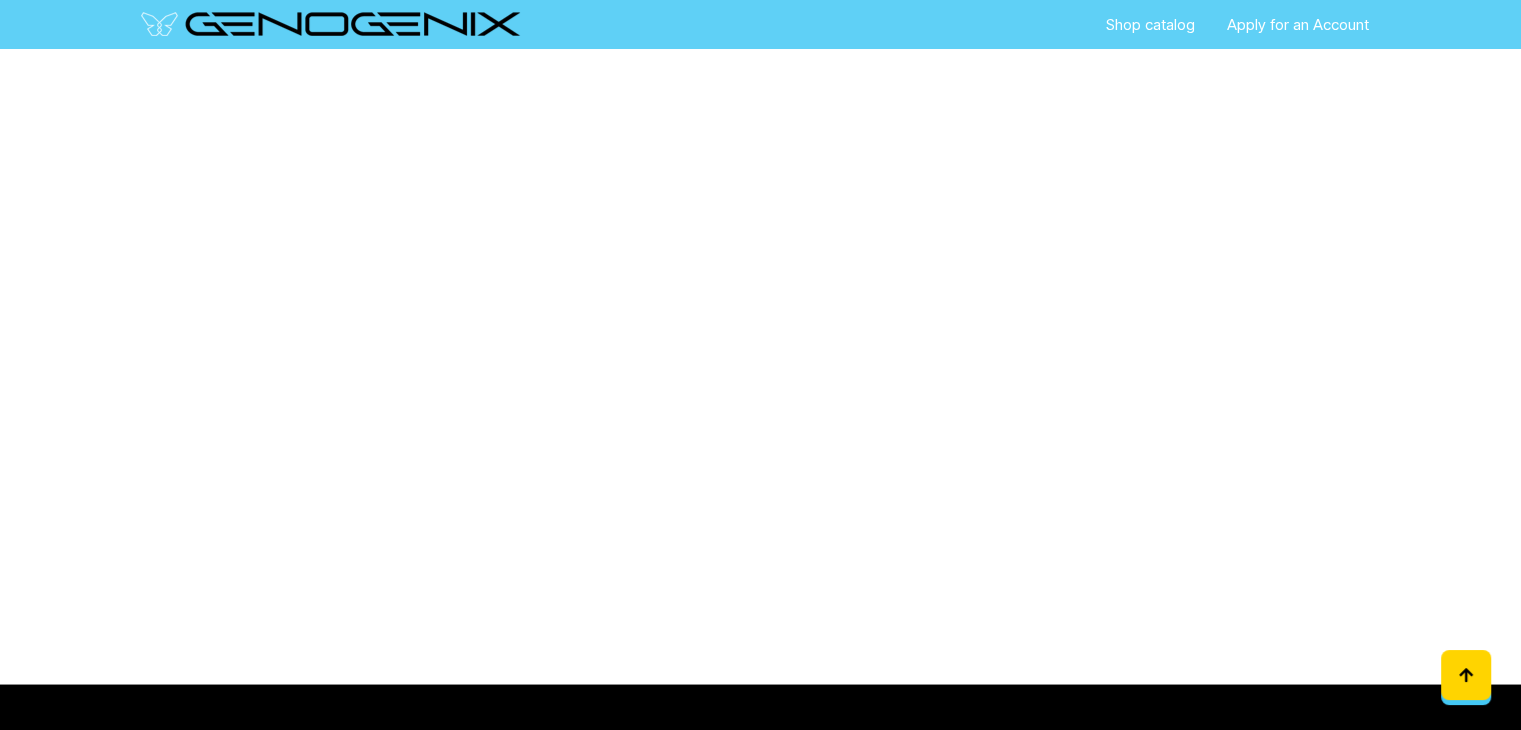 scroll, scrollTop: 1400, scrollLeft: 0, axis: vertical 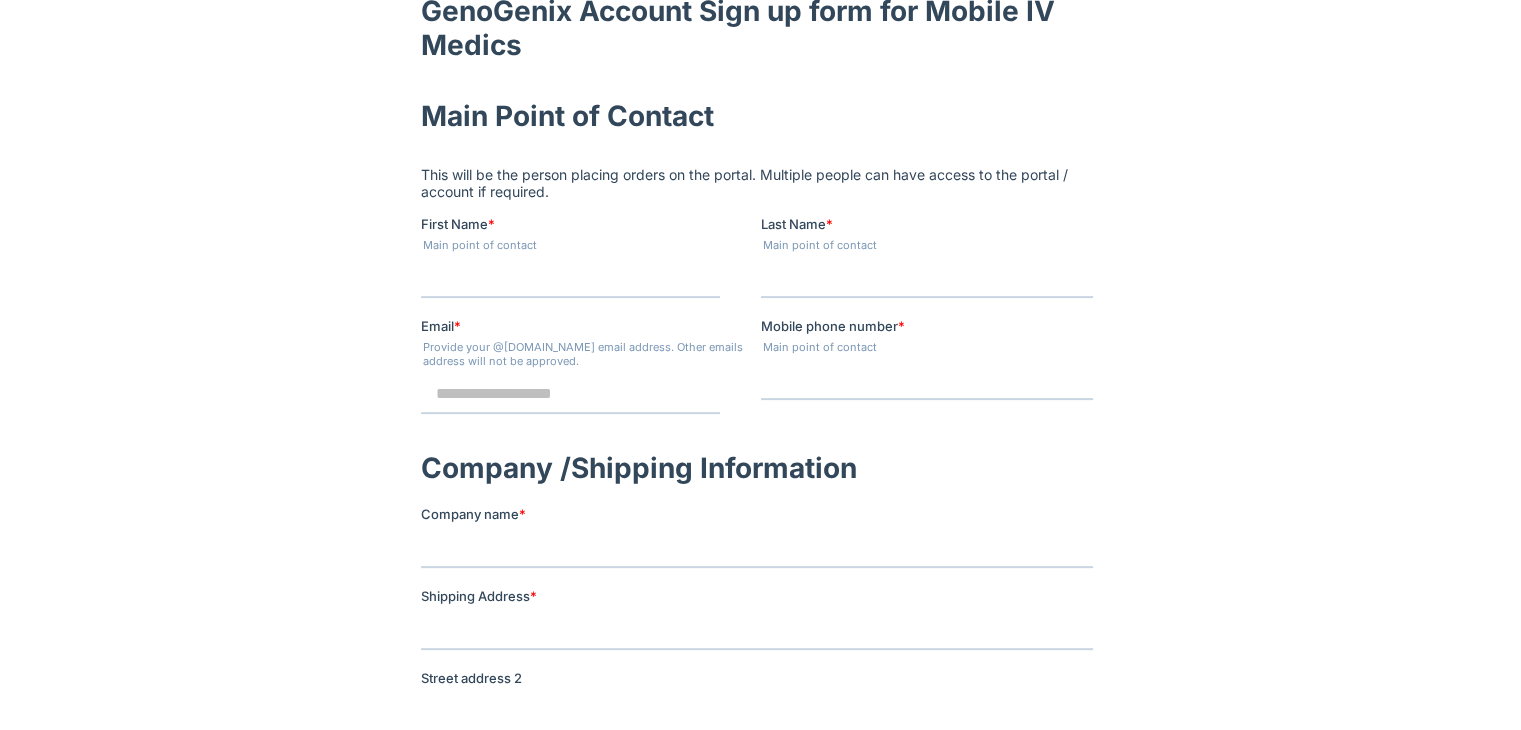 click on "First Name *" at bounding box center [569, 278] 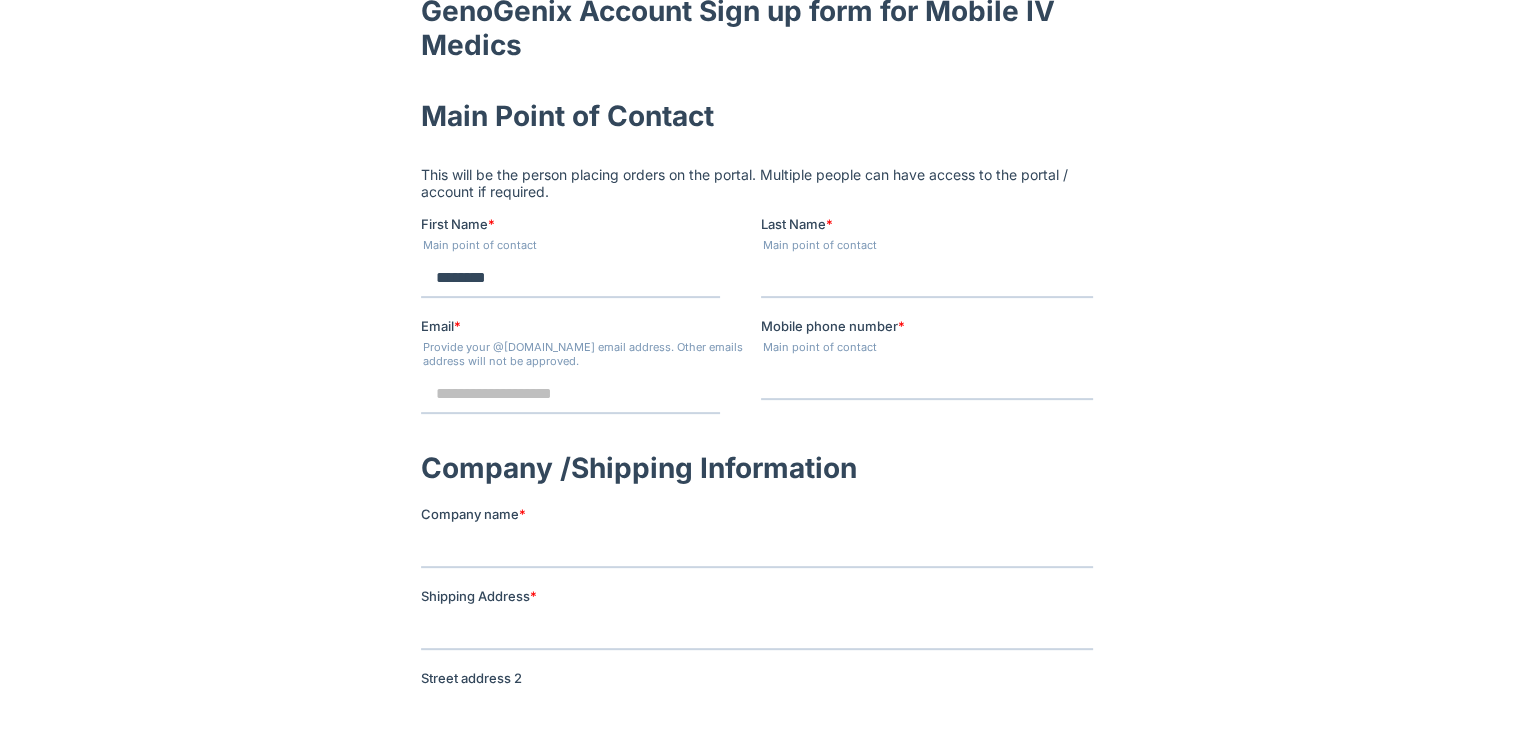 type on "******" 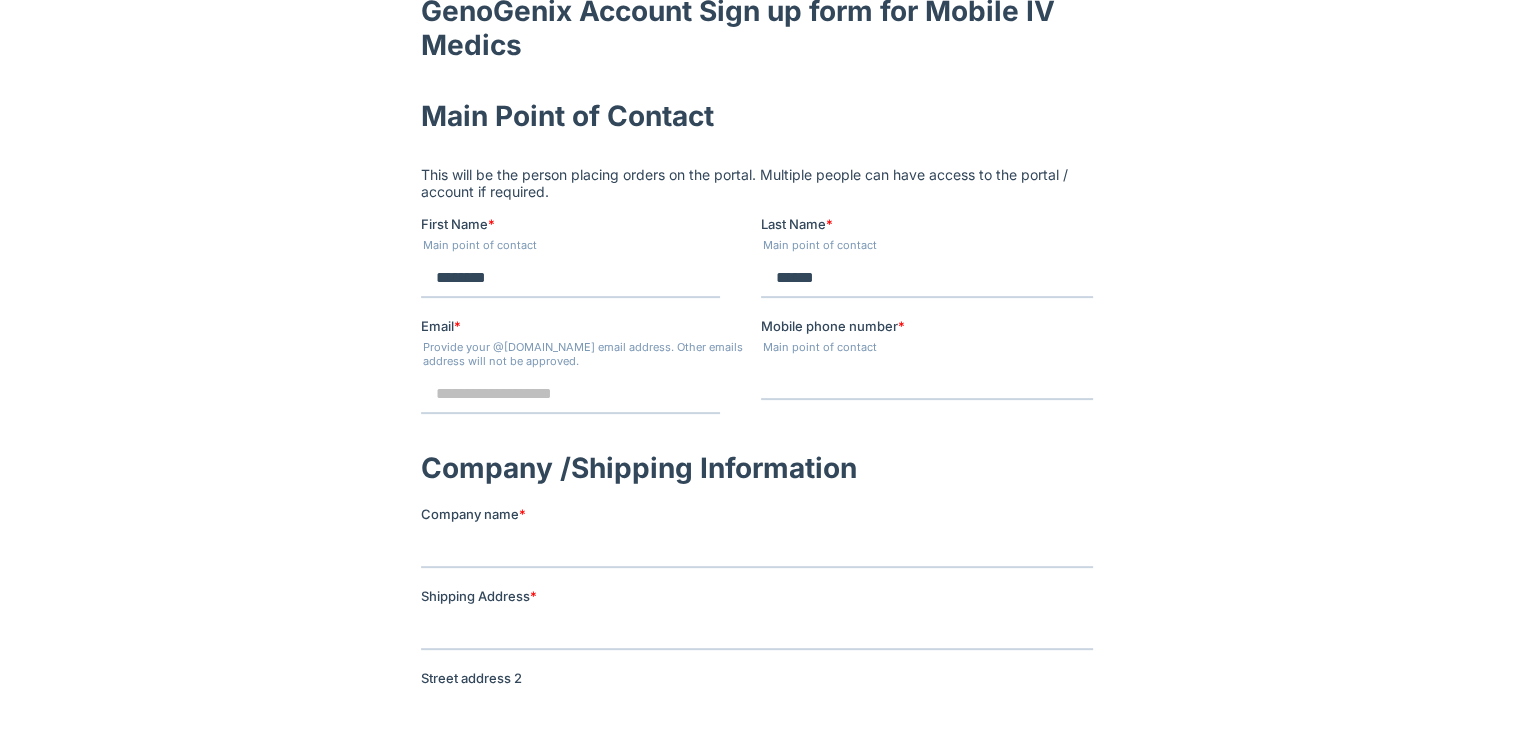 type on "**********" 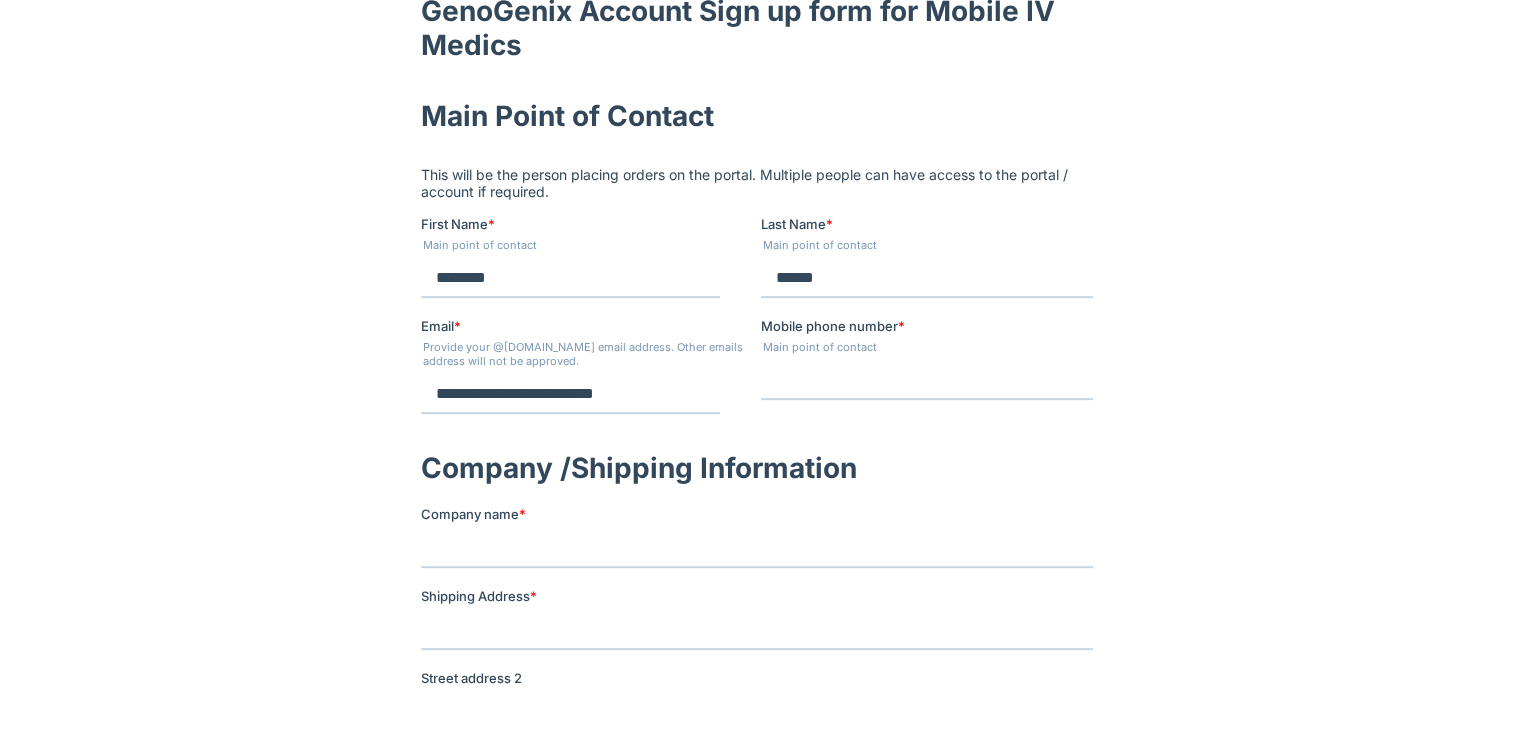 type on "**********" 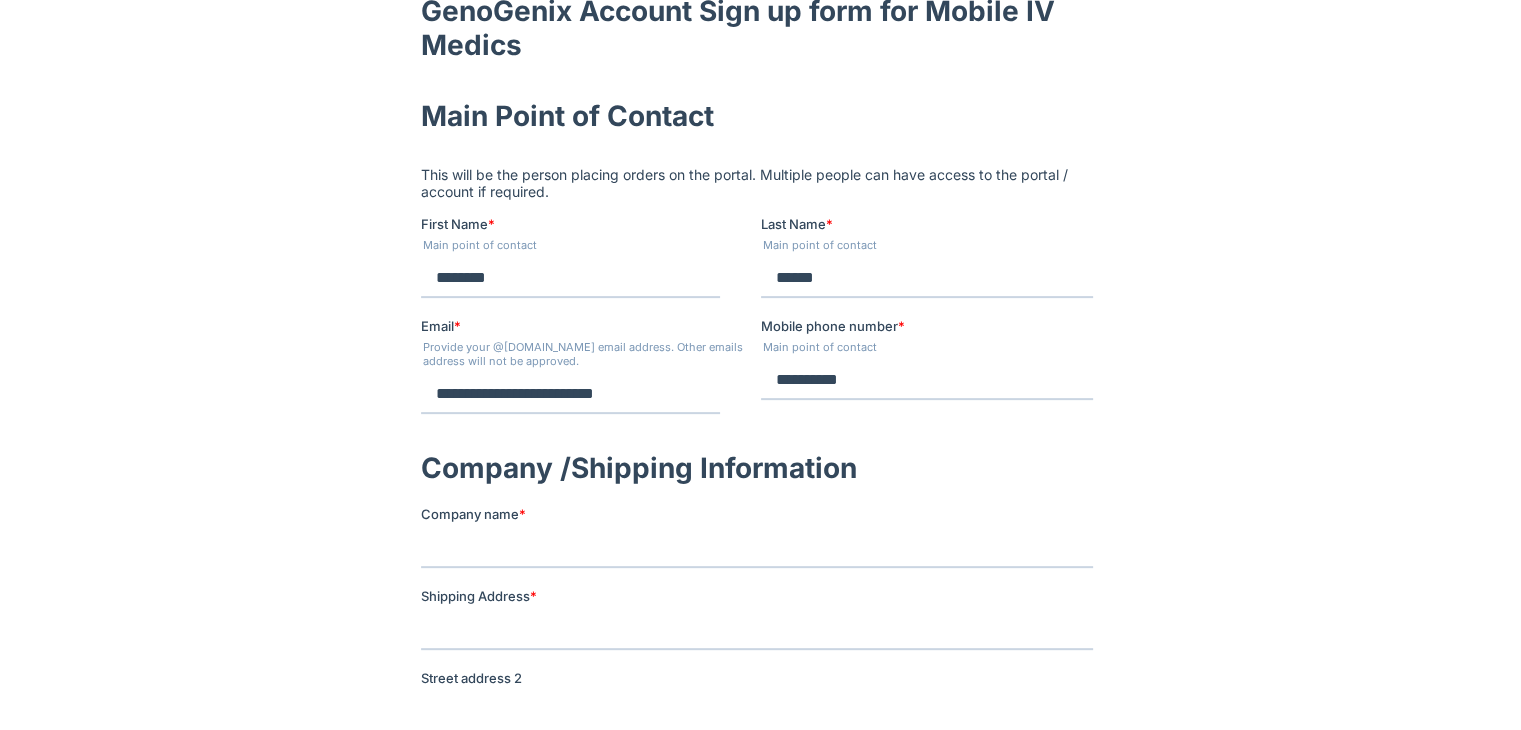 type on "**********" 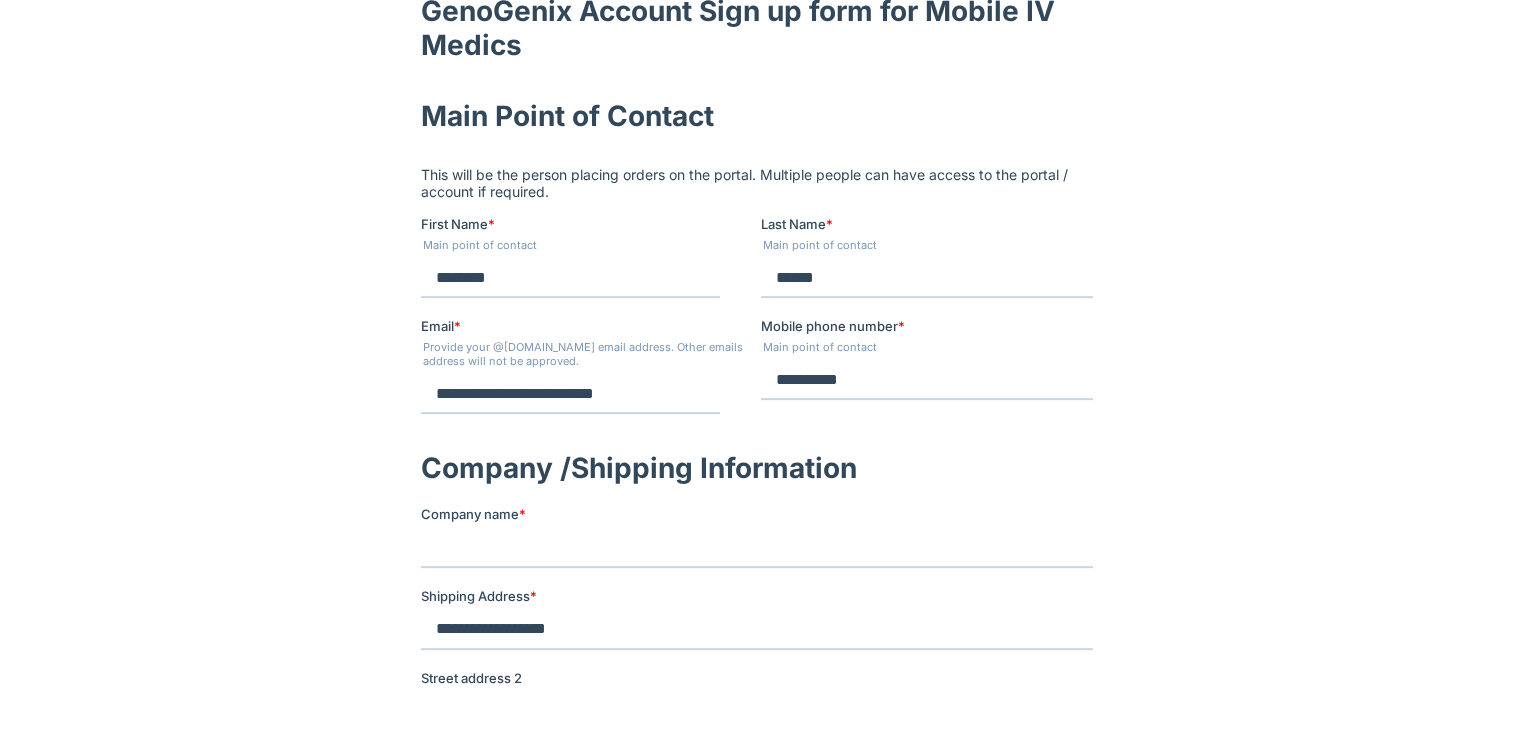 type on "*****" 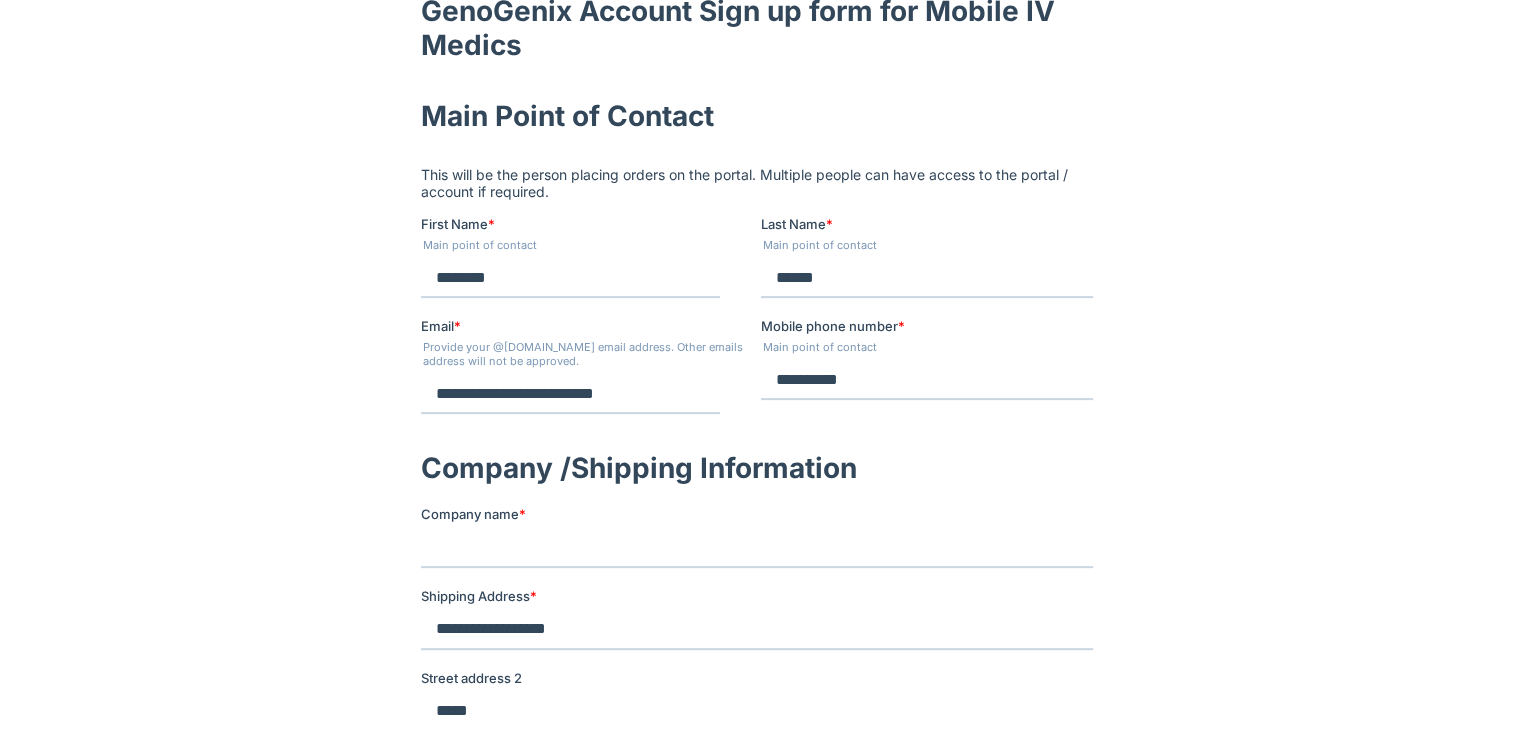 type on "*********" 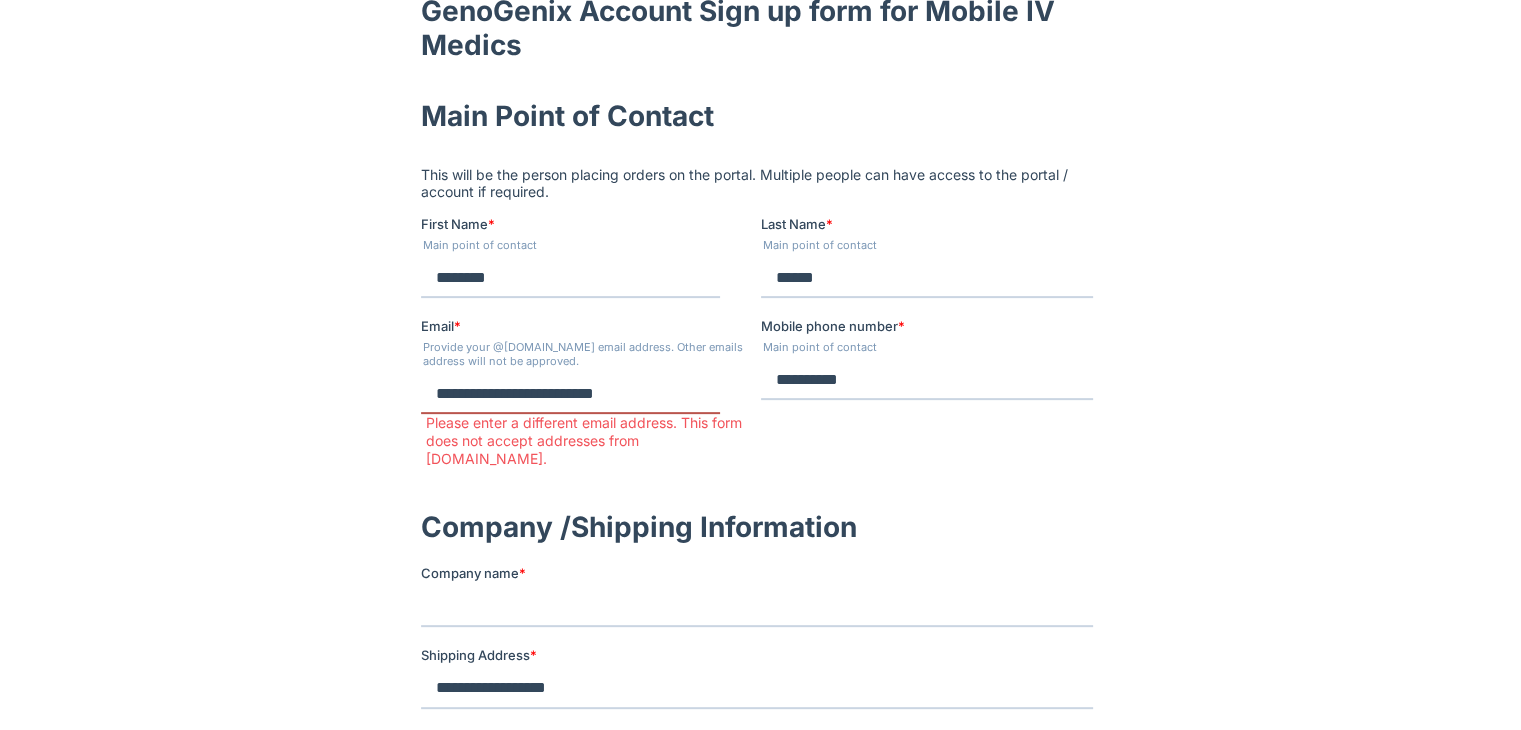 drag, startPoint x: 674, startPoint y: 391, endPoint x: 652, endPoint y: 280, distance: 113.15918 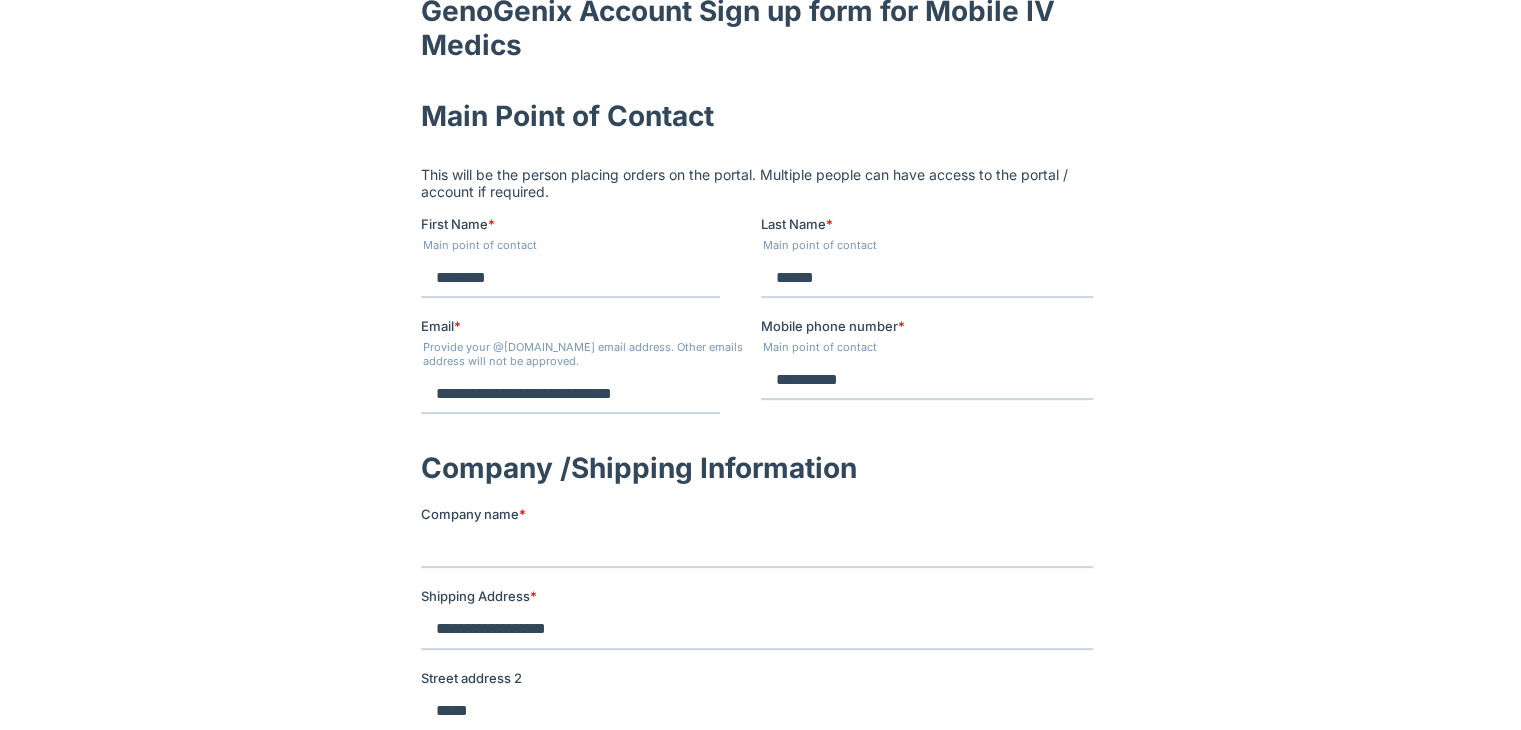 click at bounding box center [760, 929] 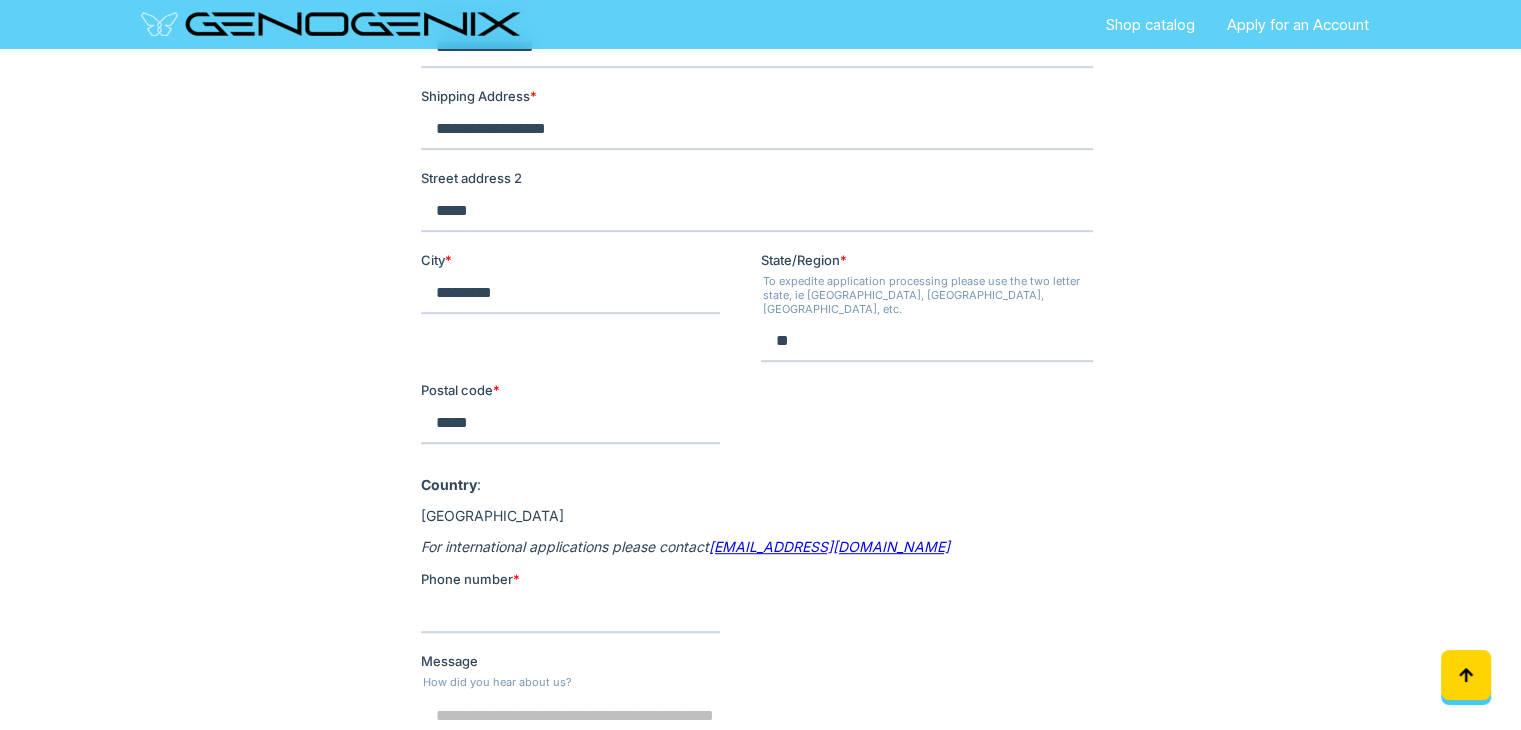 scroll, scrollTop: 1200, scrollLeft: 0, axis: vertical 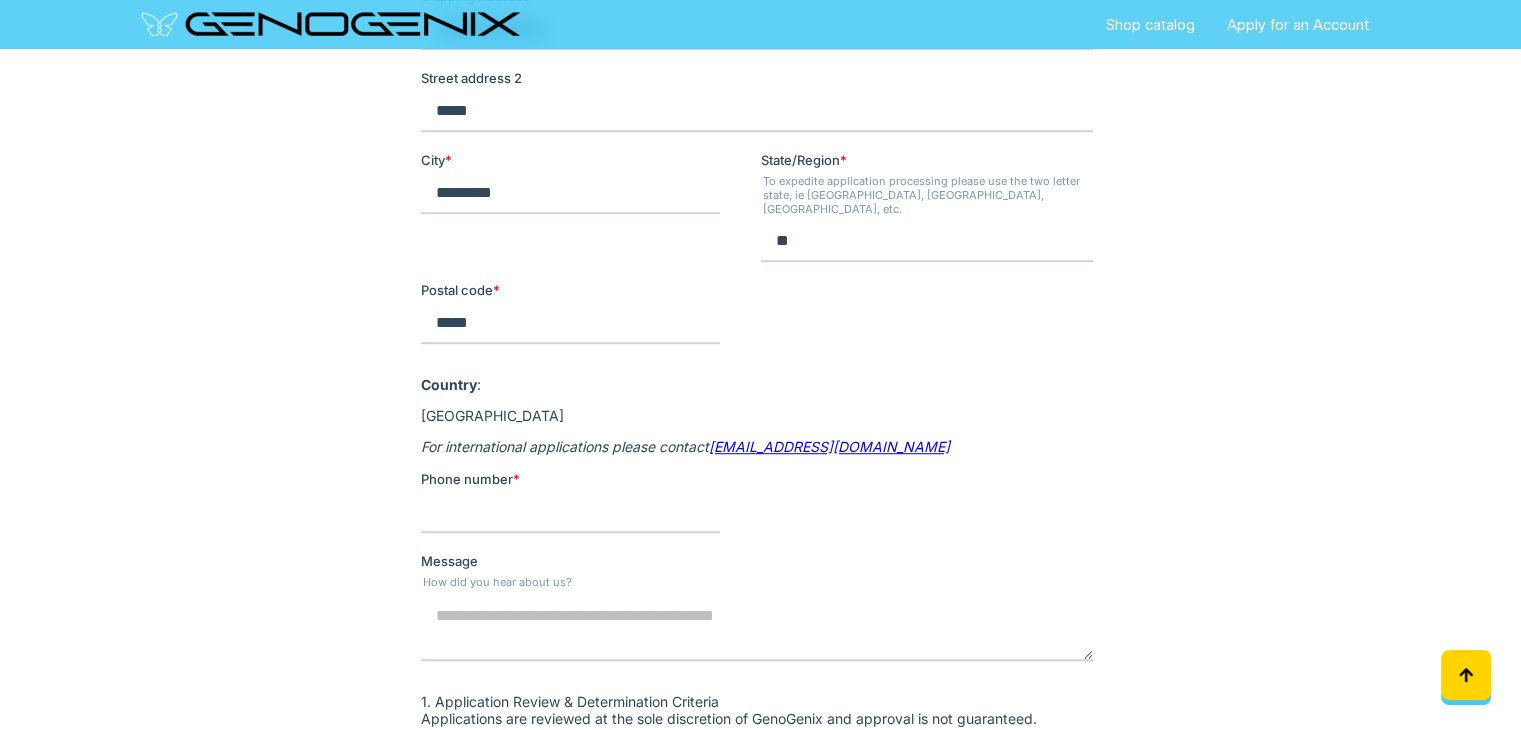 click on "Phone number *" at bounding box center [569, 513] 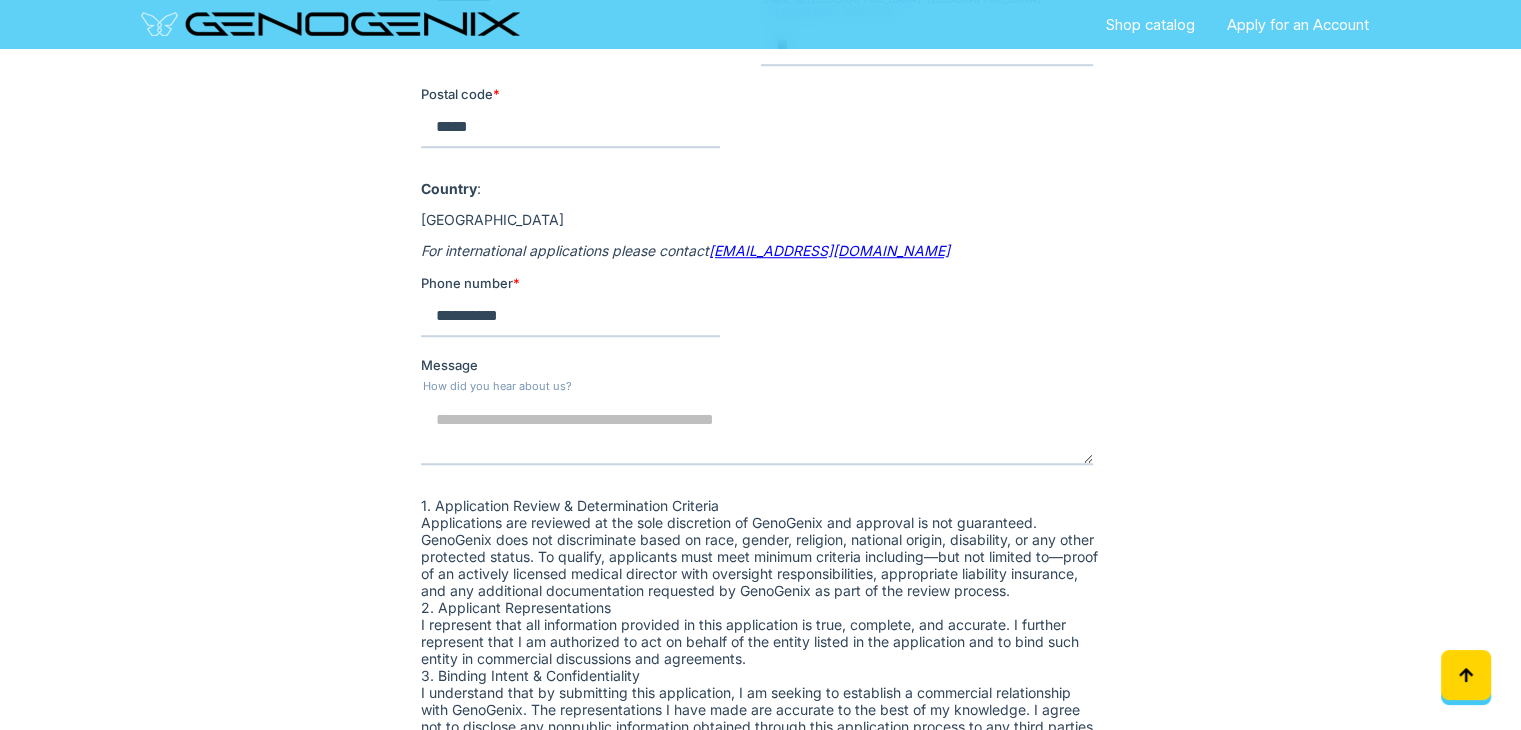 scroll, scrollTop: 1400, scrollLeft: 0, axis: vertical 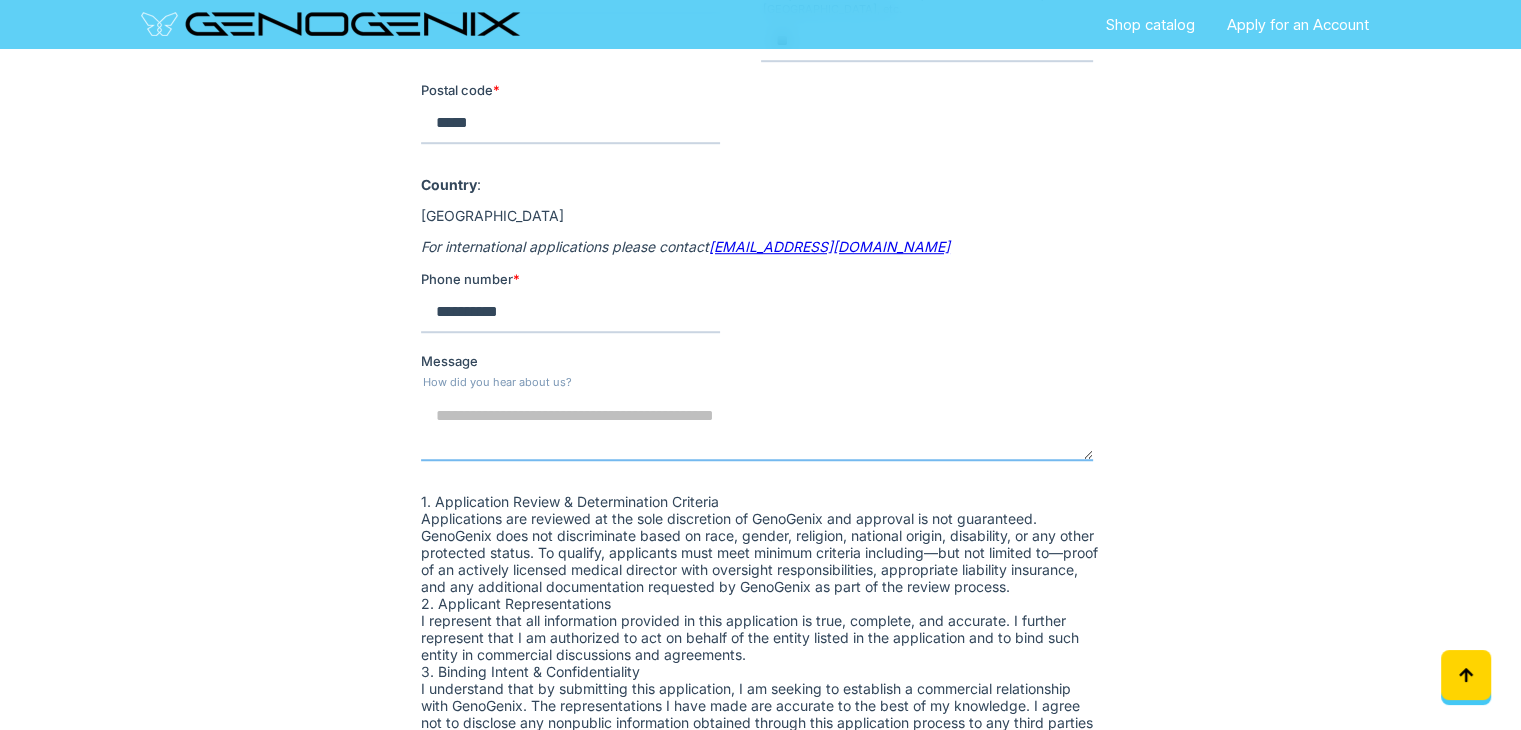 click on "Message" at bounding box center (756, 428) 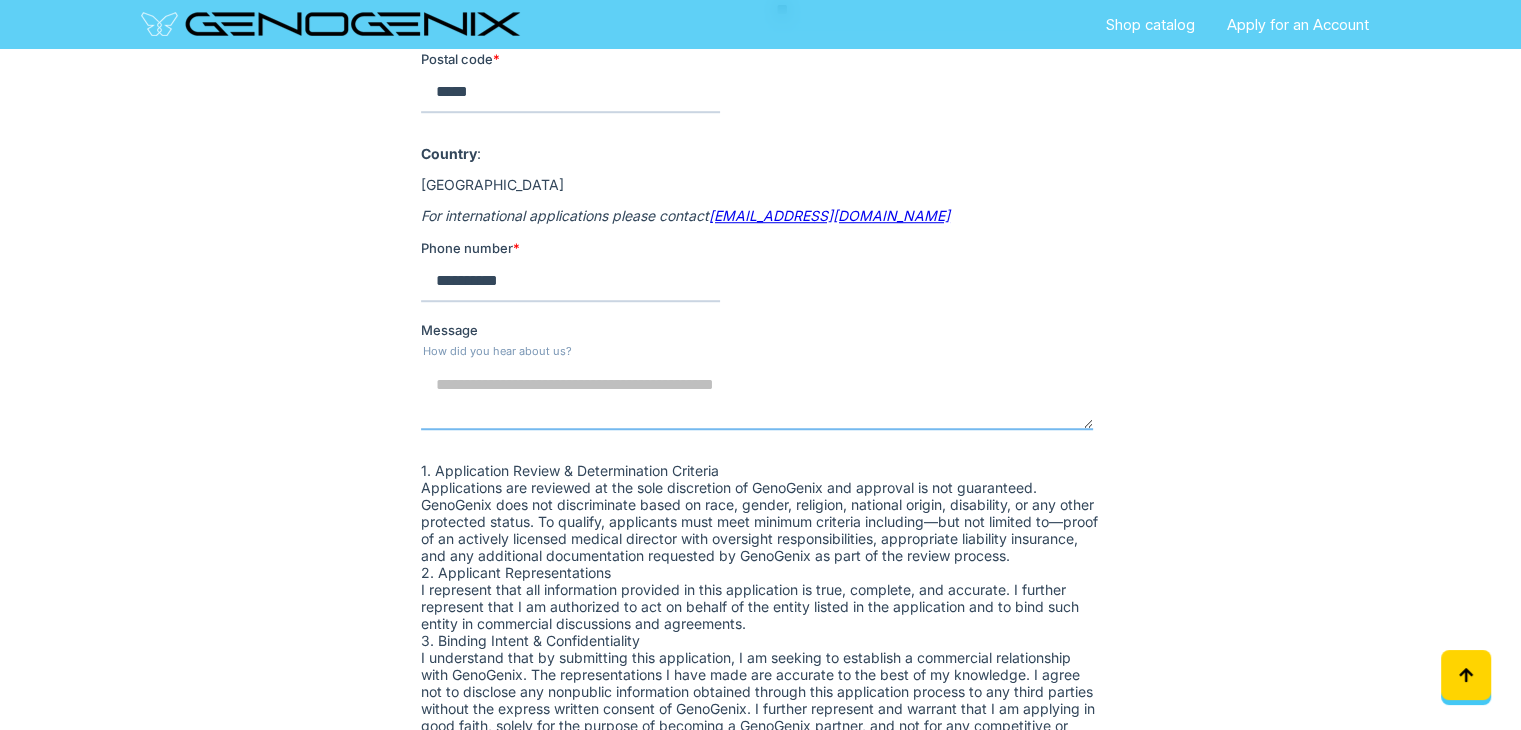 scroll, scrollTop: 1400, scrollLeft: 0, axis: vertical 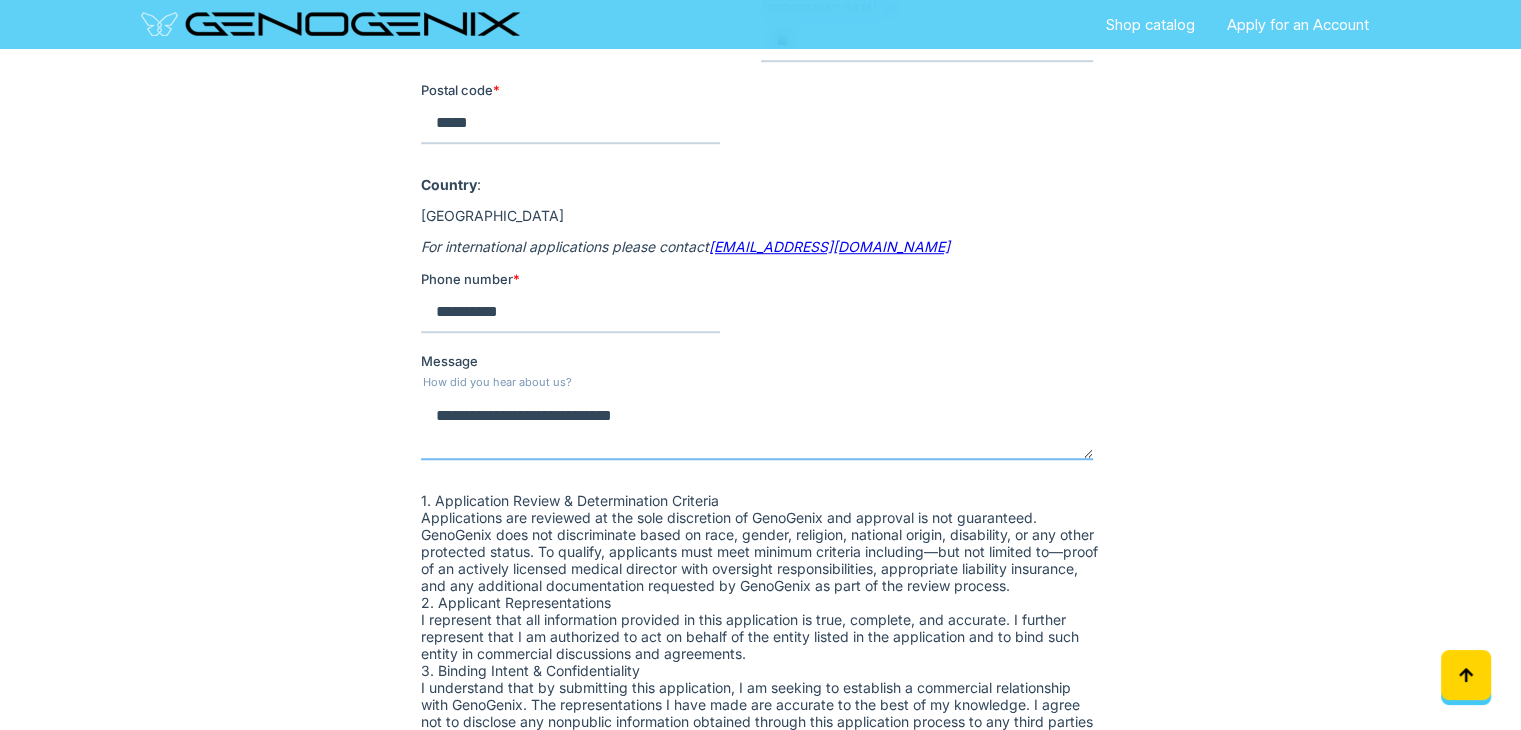 drag, startPoint x: 491, startPoint y: 403, endPoint x: 271, endPoint y: 358, distance: 224.55511 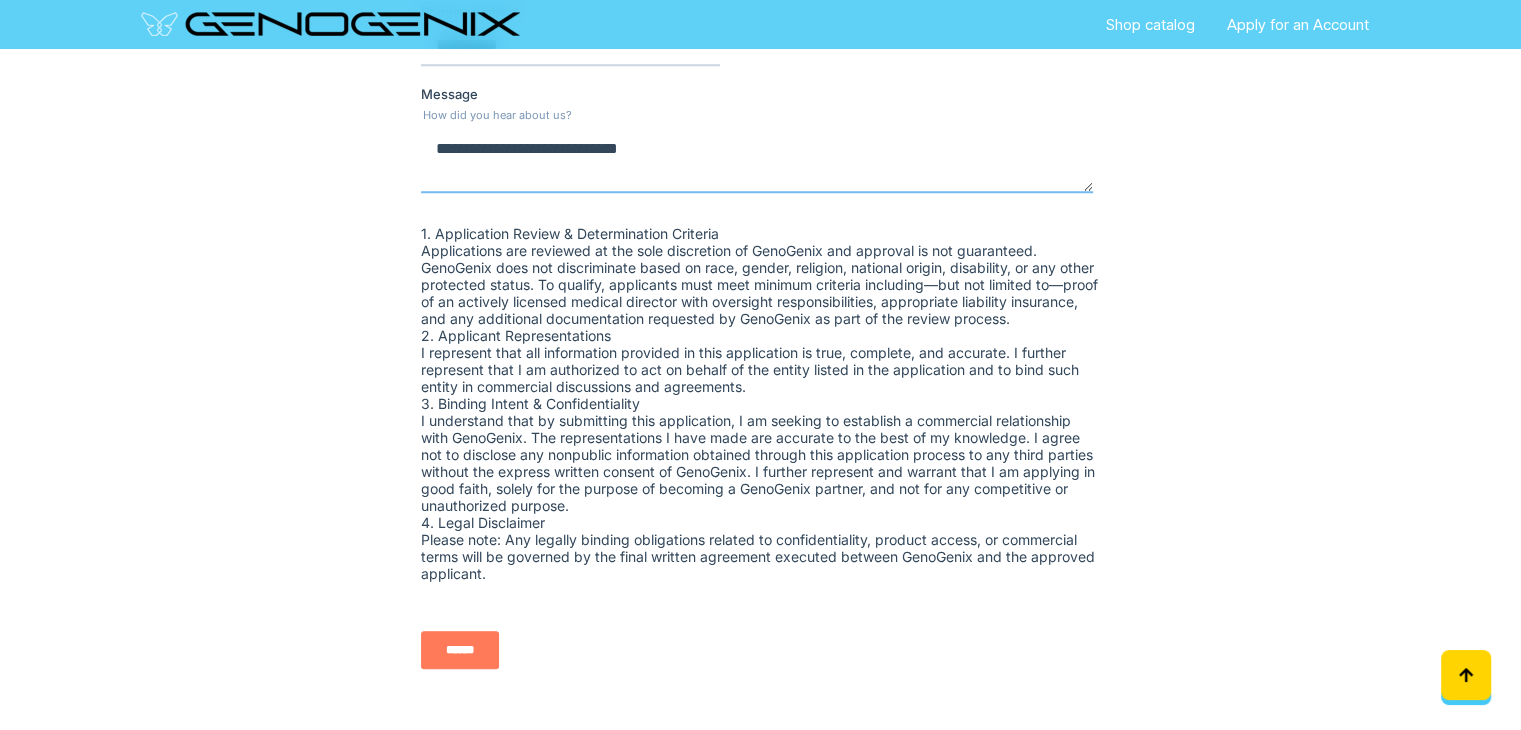 scroll, scrollTop: 1800, scrollLeft: 0, axis: vertical 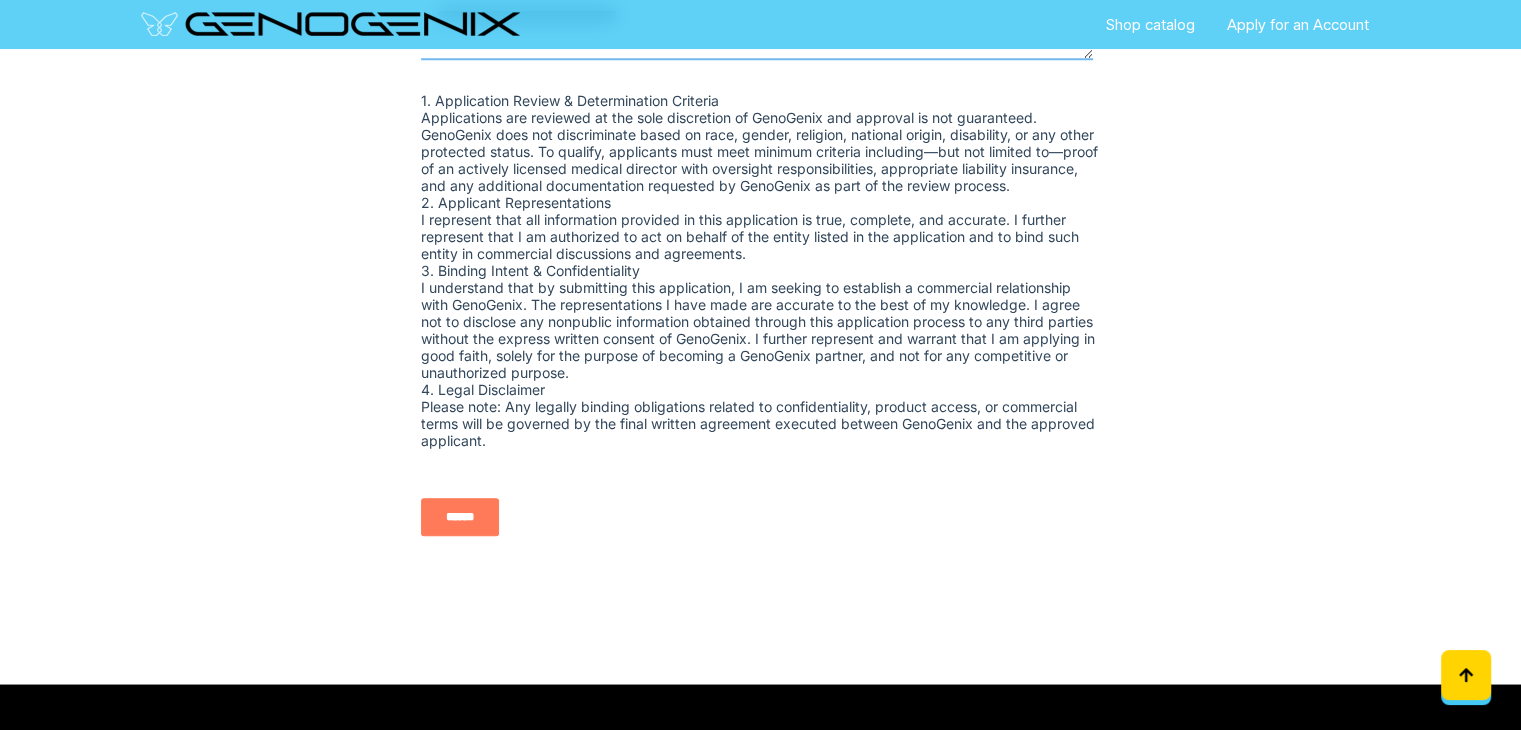 type on "**********" 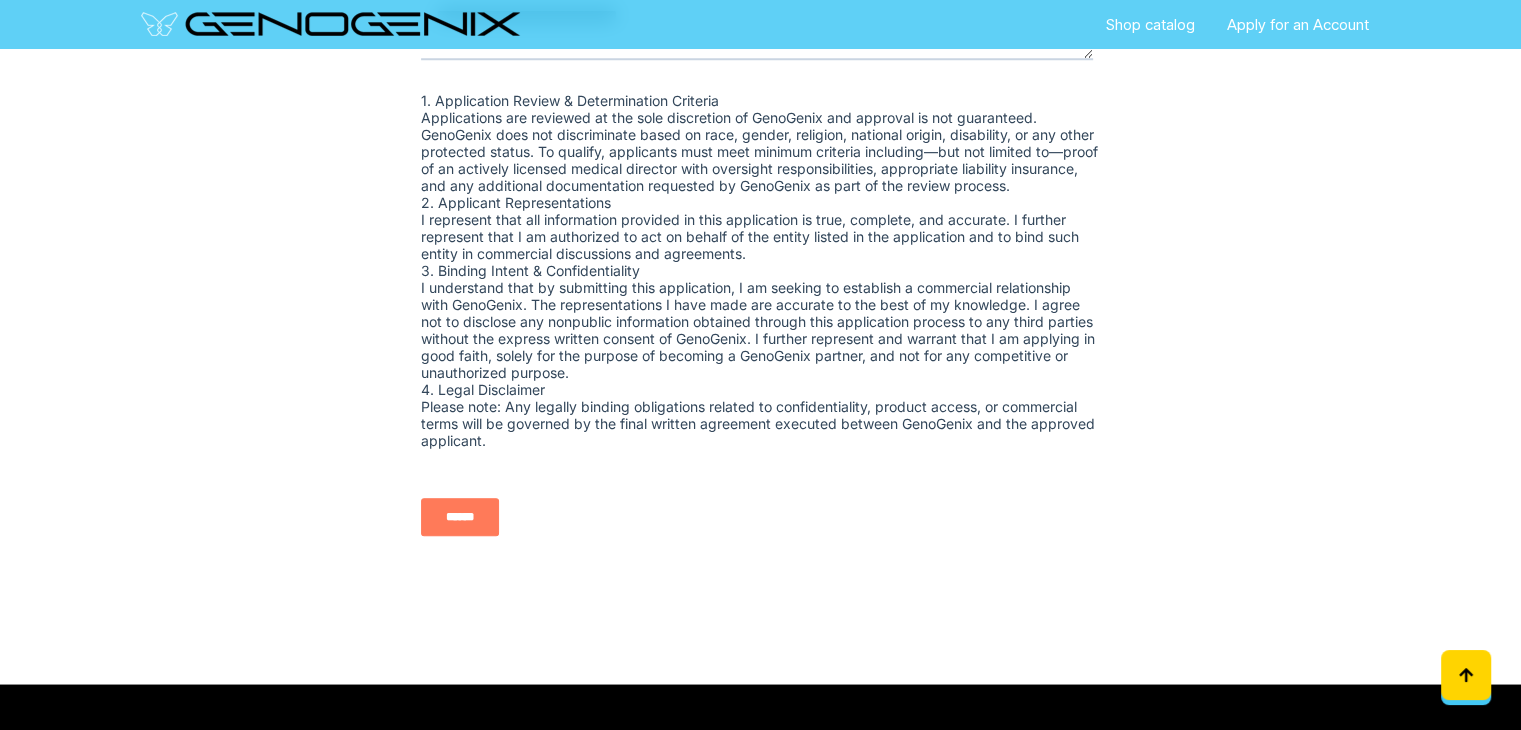 click on "******" at bounding box center (760, 517) 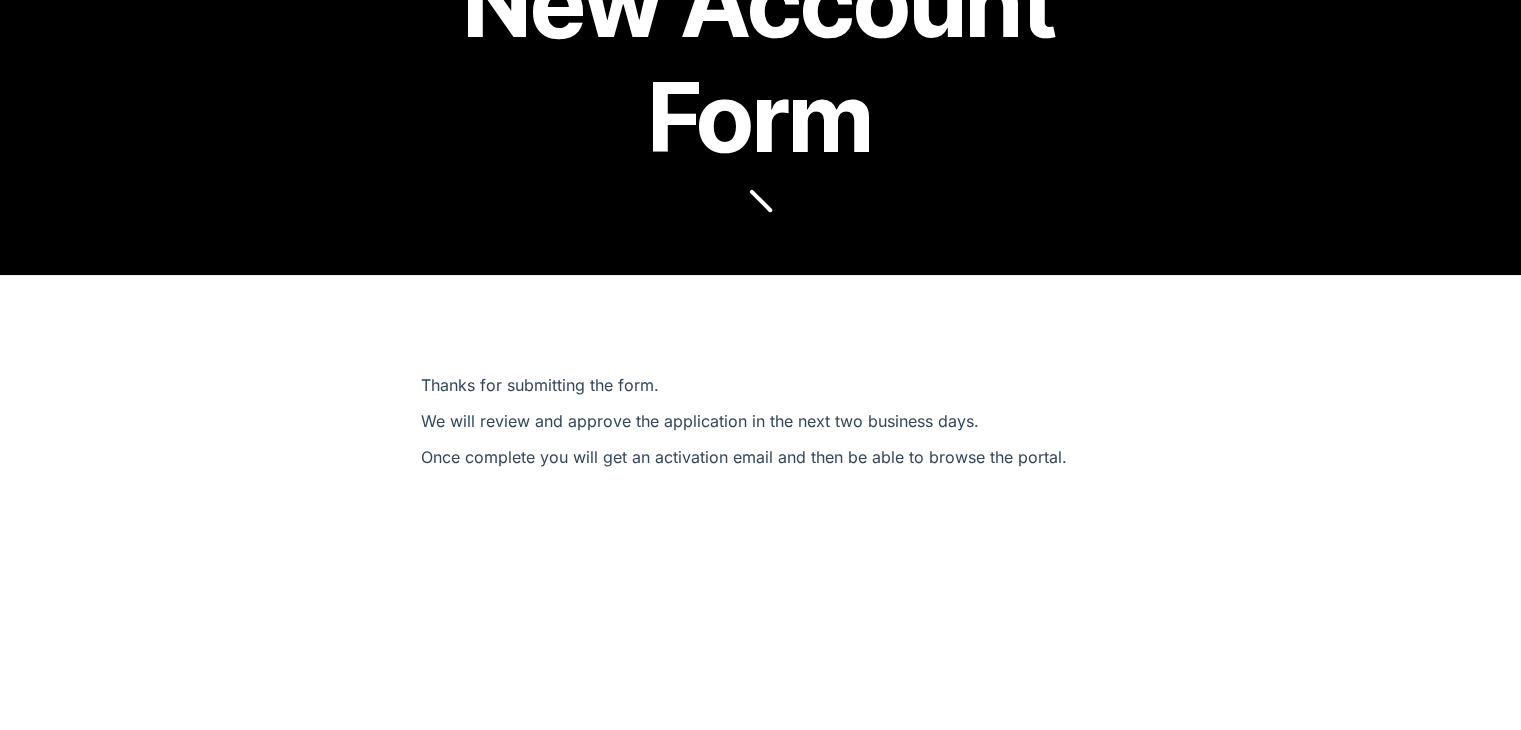 scroll, scrollTop: 0, scrollLeft: 0, axis: both 